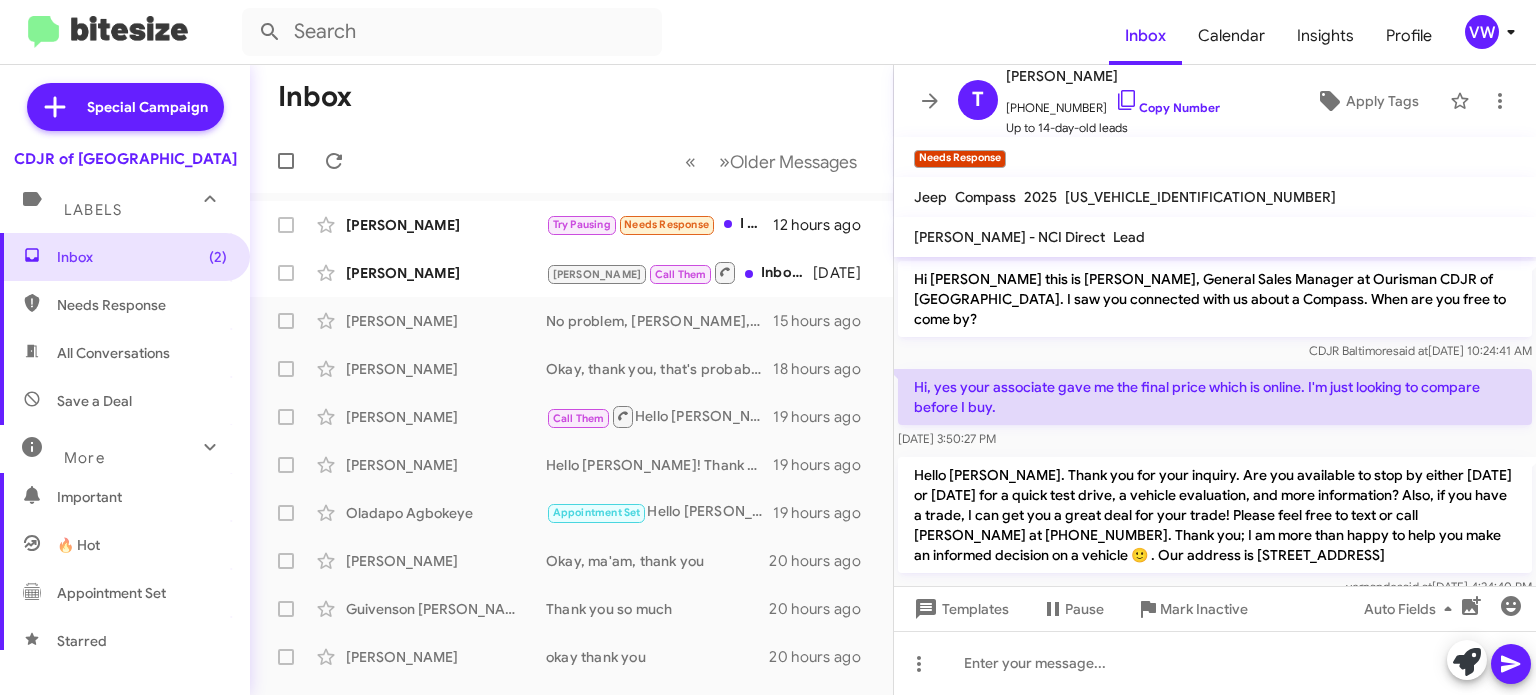 scroll, scrollTop: 0, scrollLeft: 0, axis: both 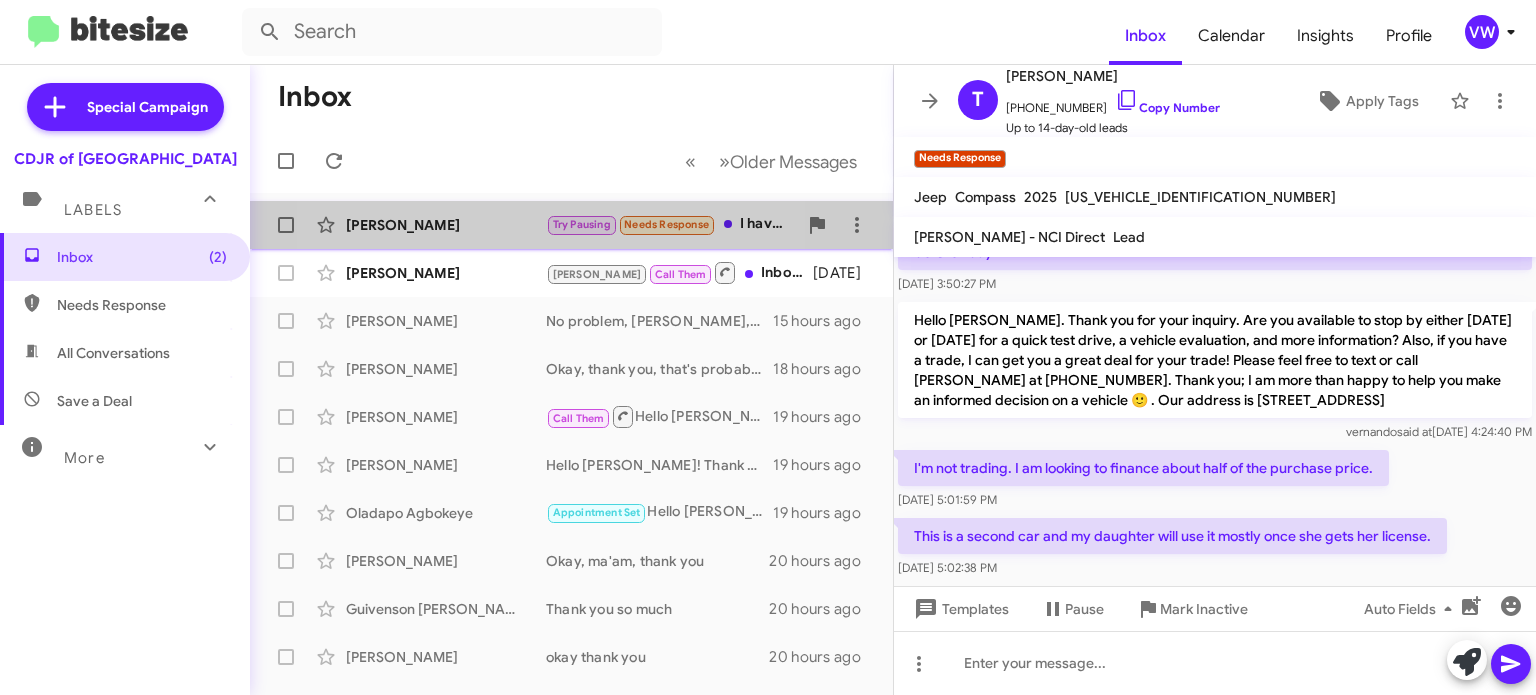 click on "[PERSON_NAME]" 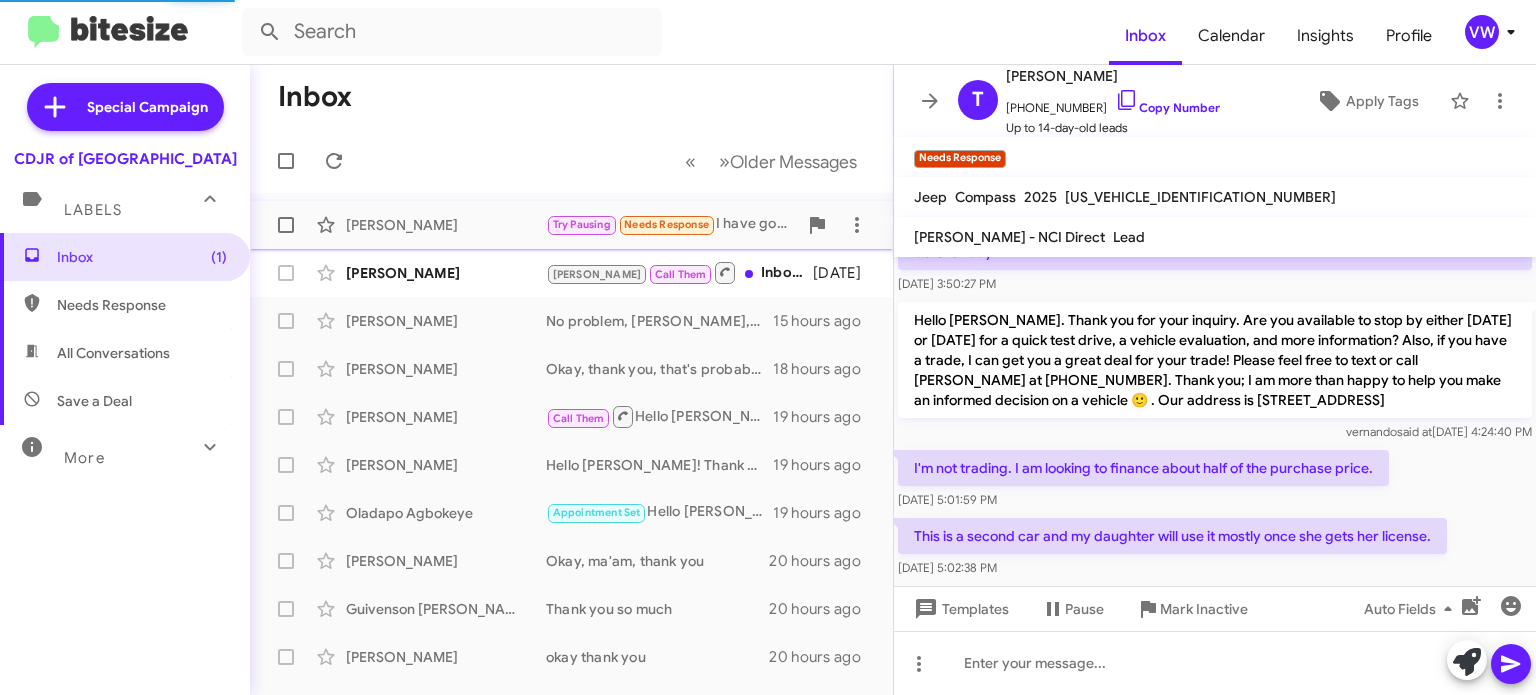 scroll, scrollTop: 0, scrollLeft: 0, axis: both 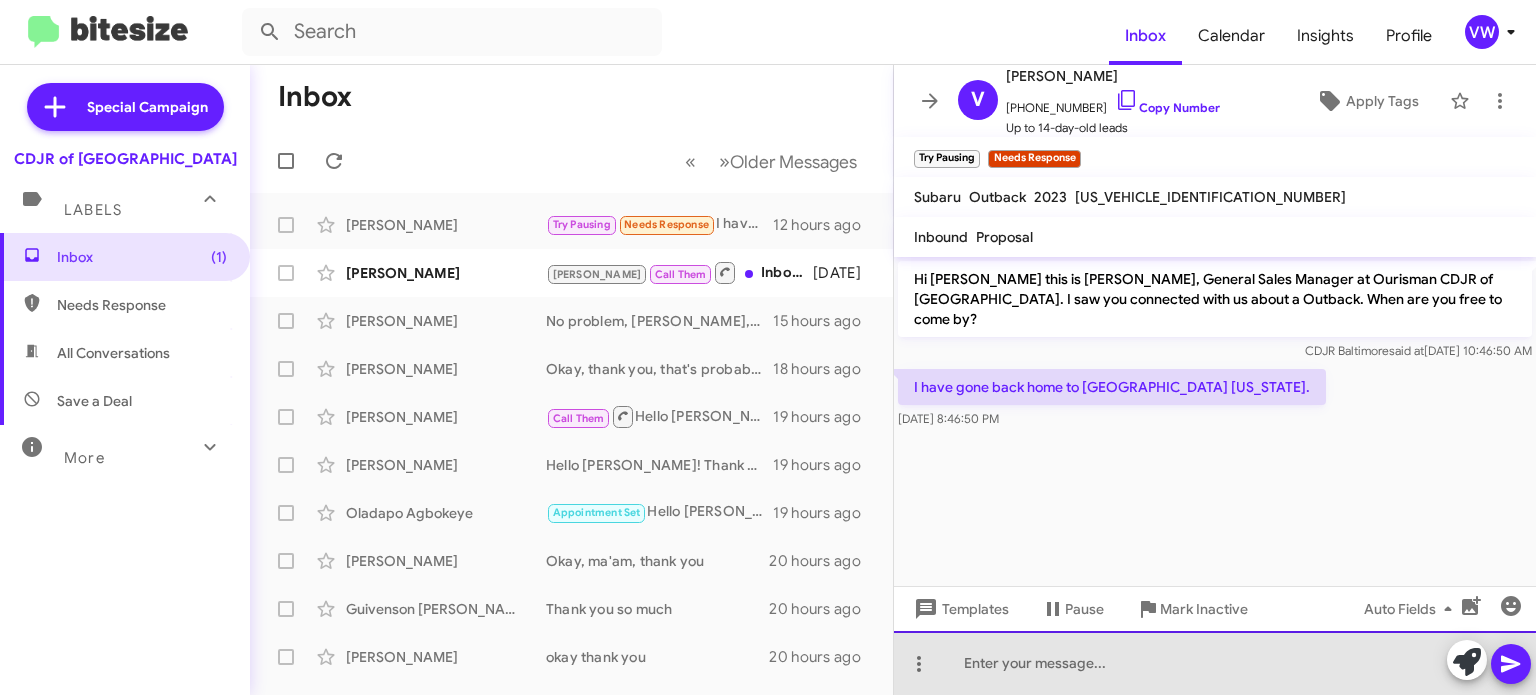 click 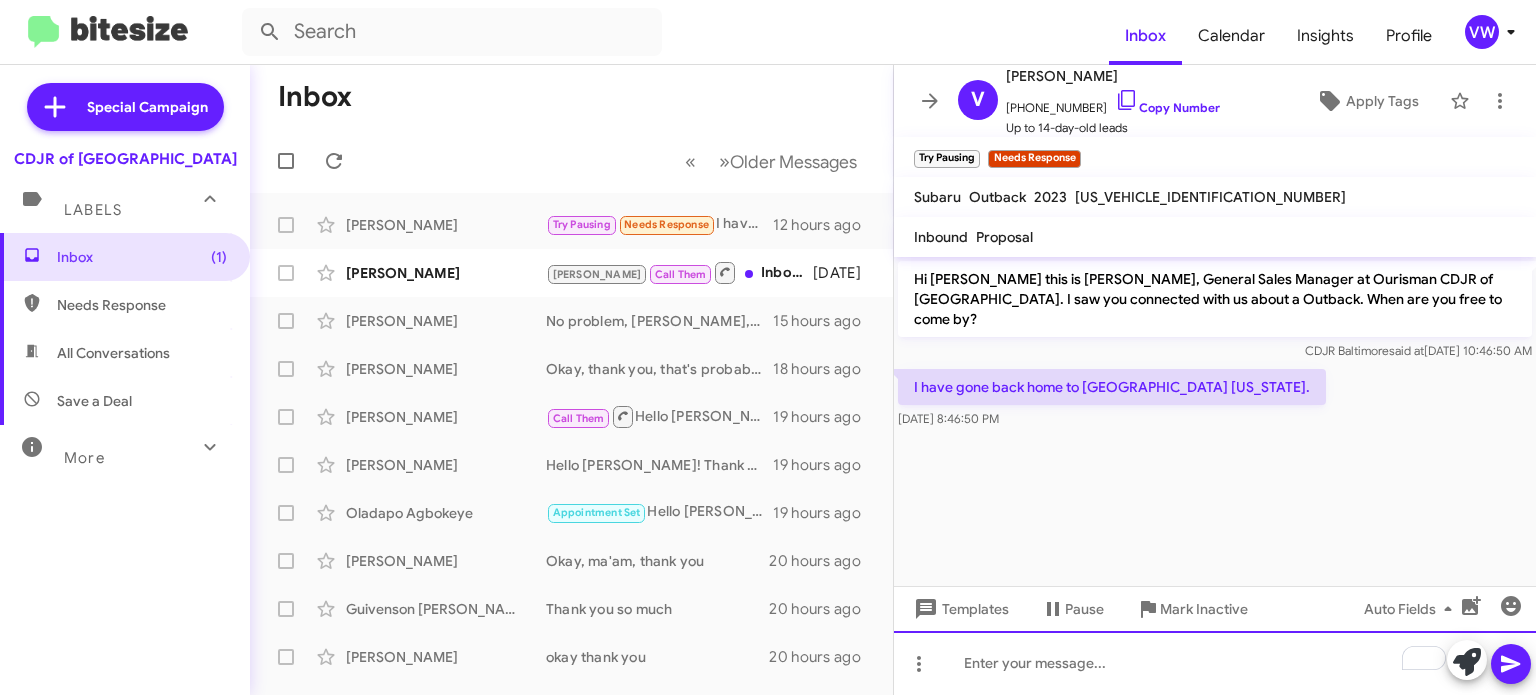 click 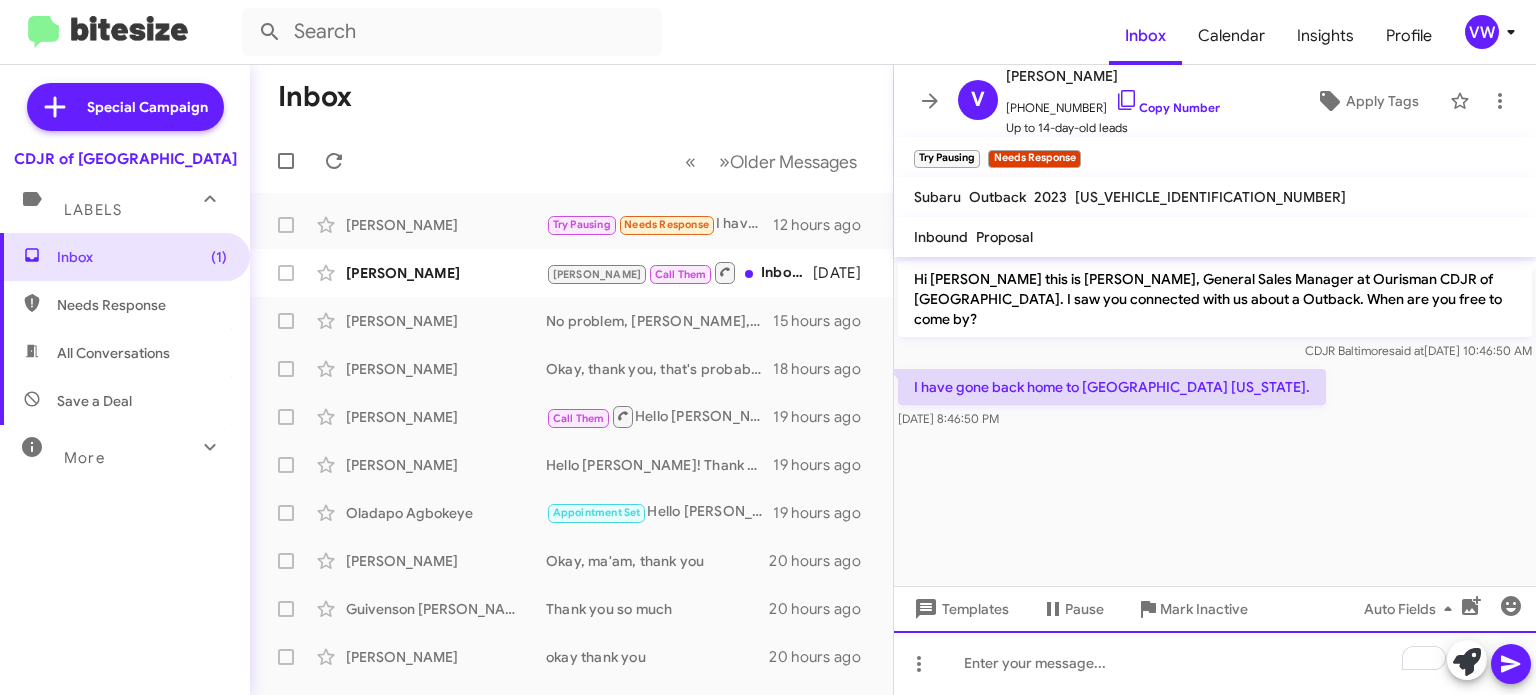 drag, startPoint x: 965, startPoint y: 665, endPoint x: 975, endPoint y: 657, distance: 12.806249 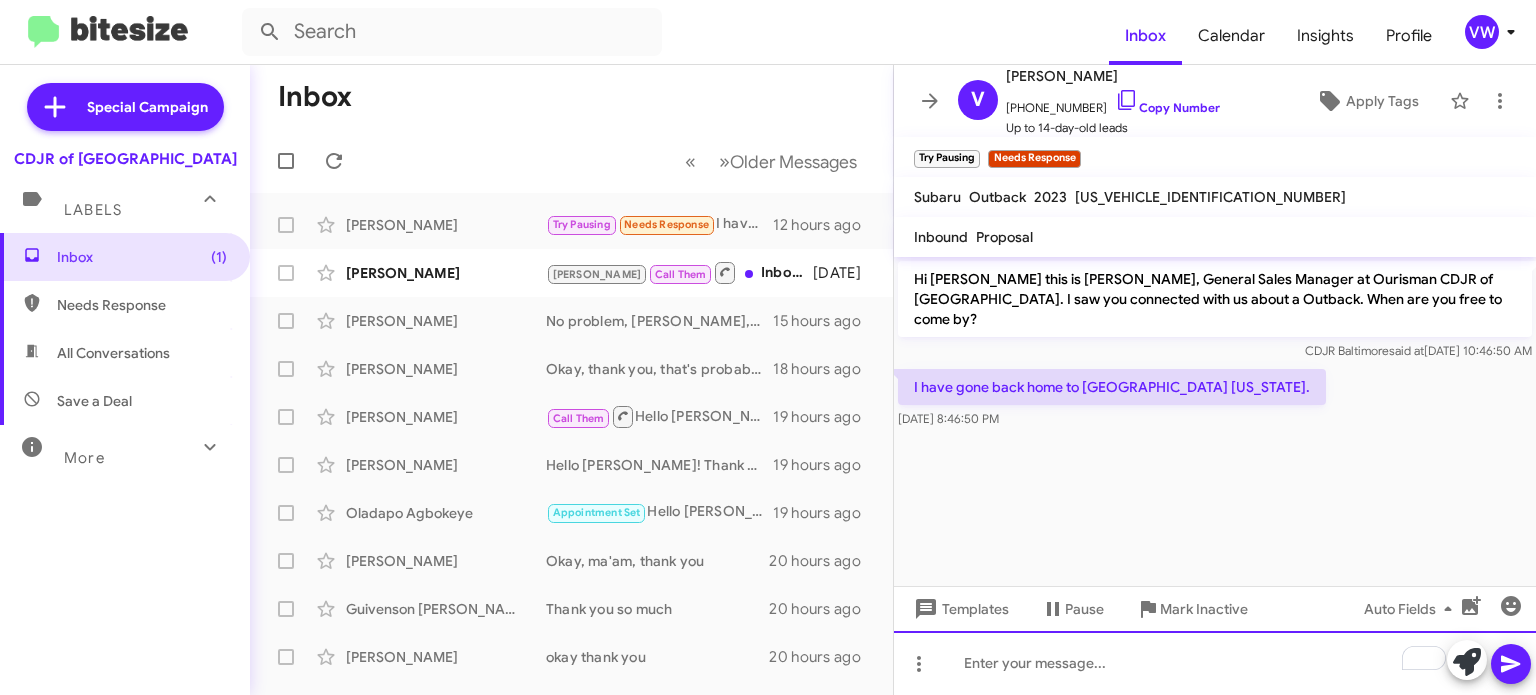 click 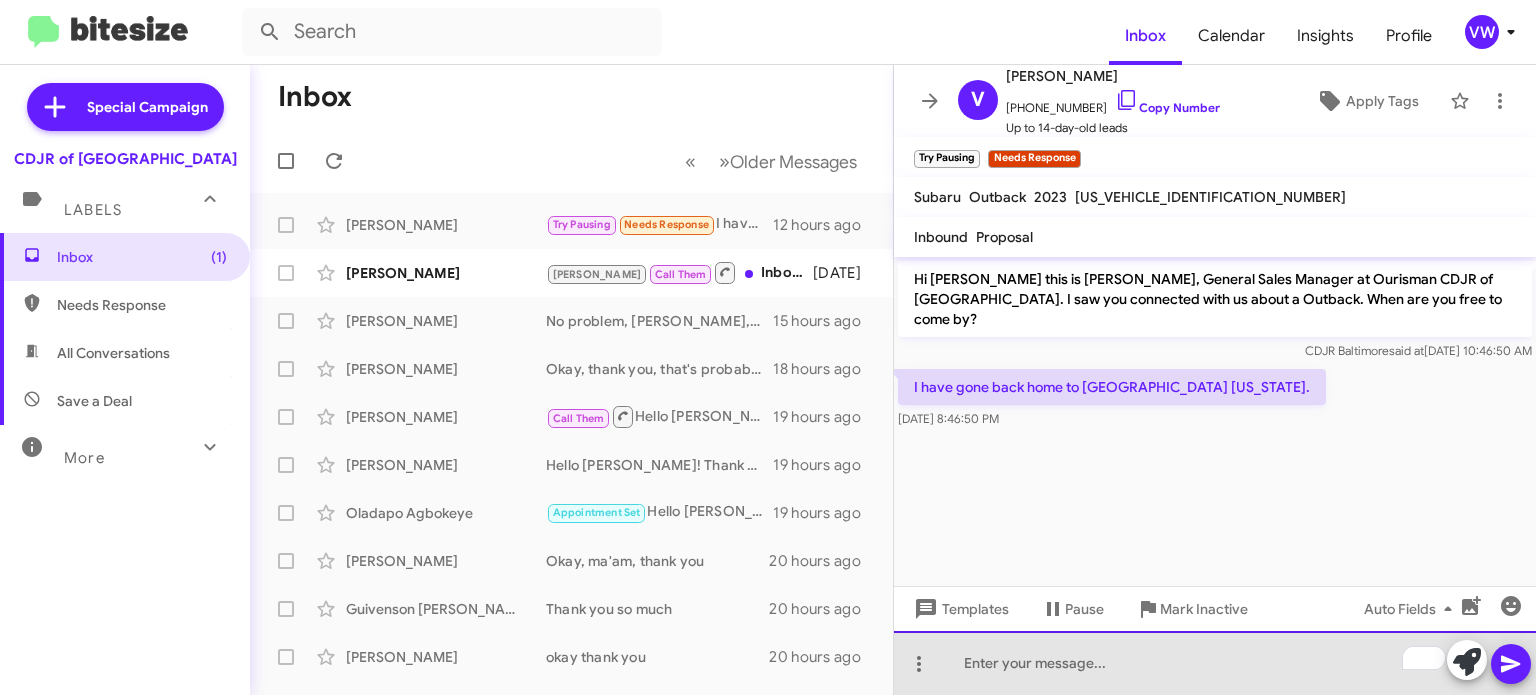 click 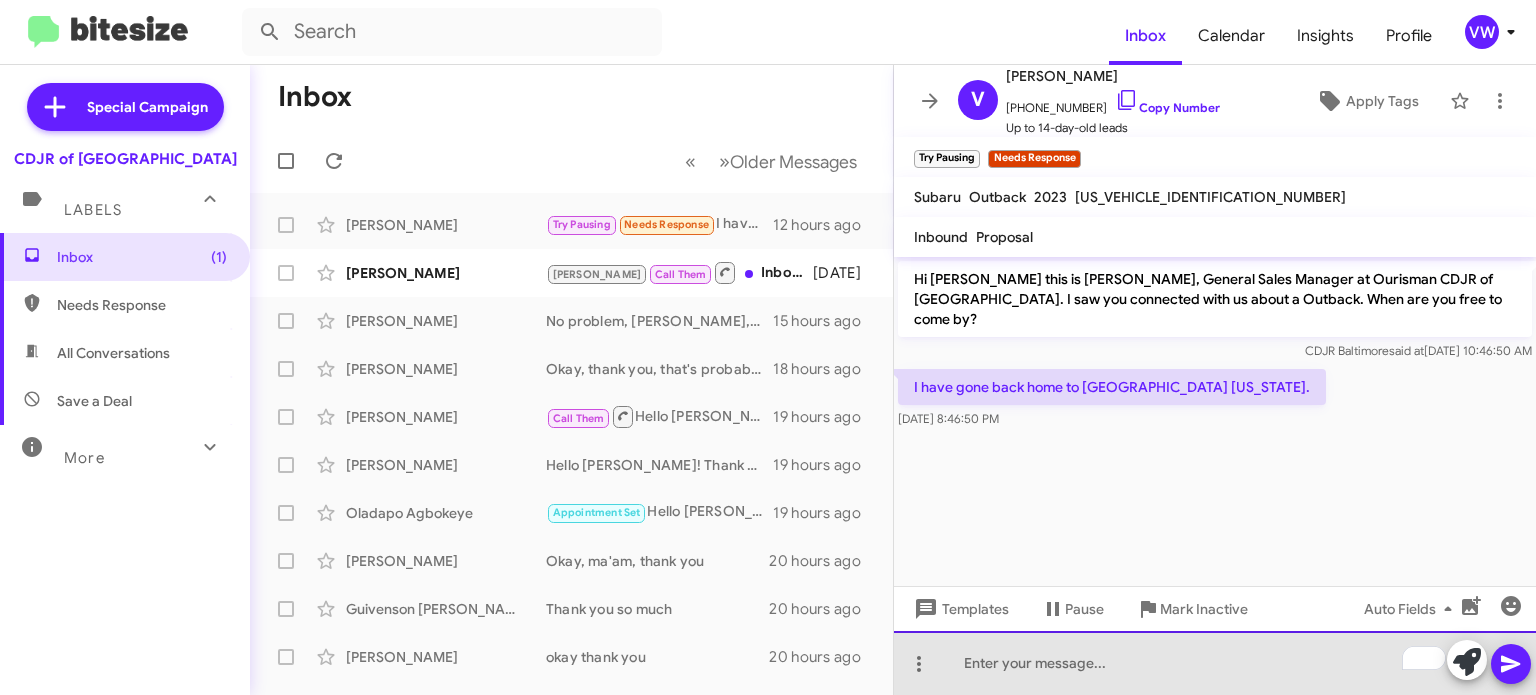 click 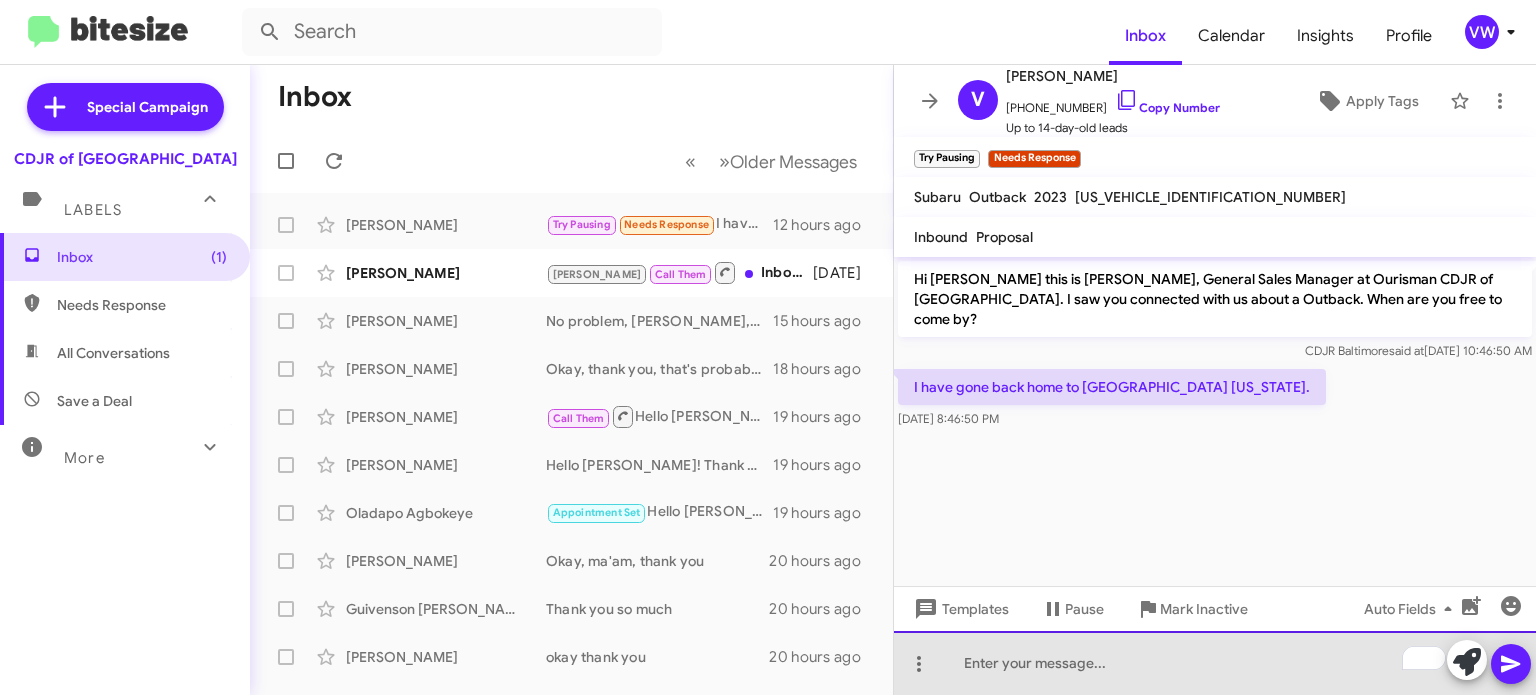 paste 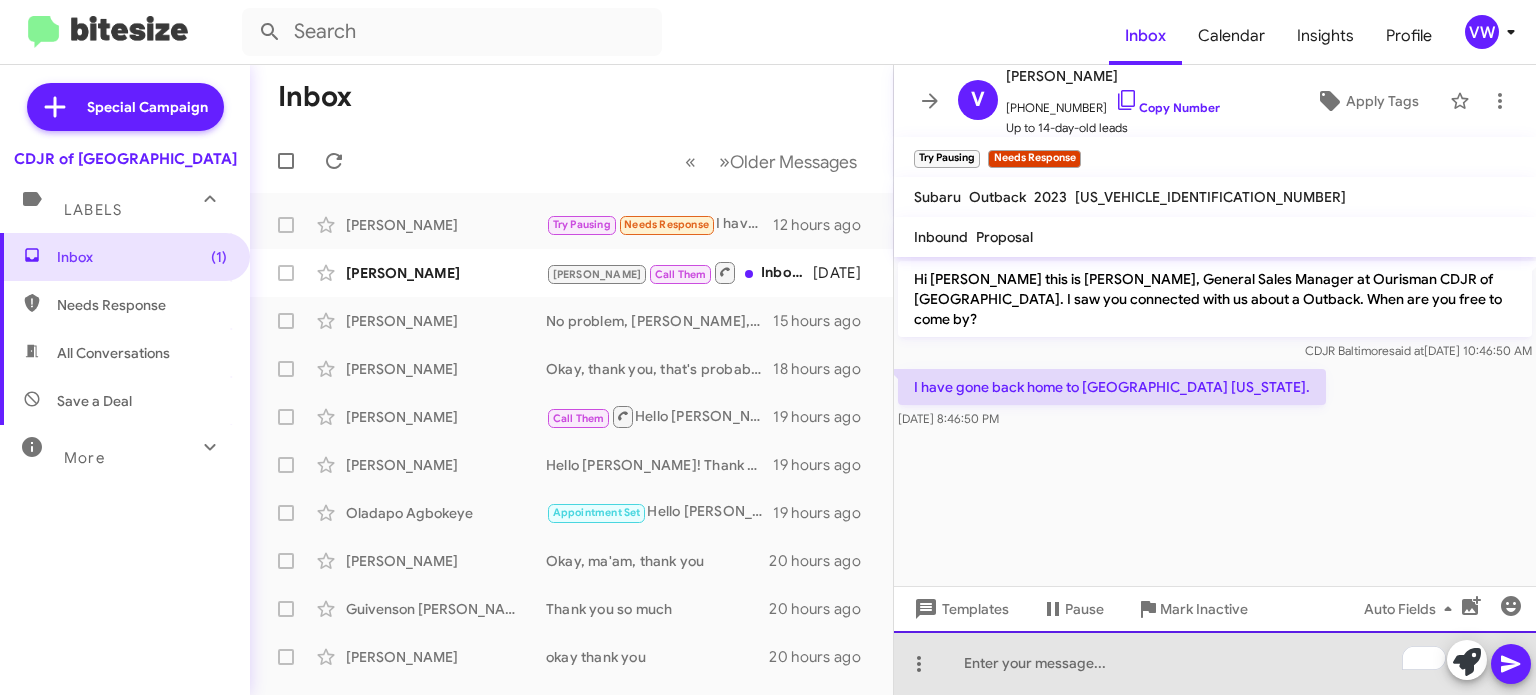type 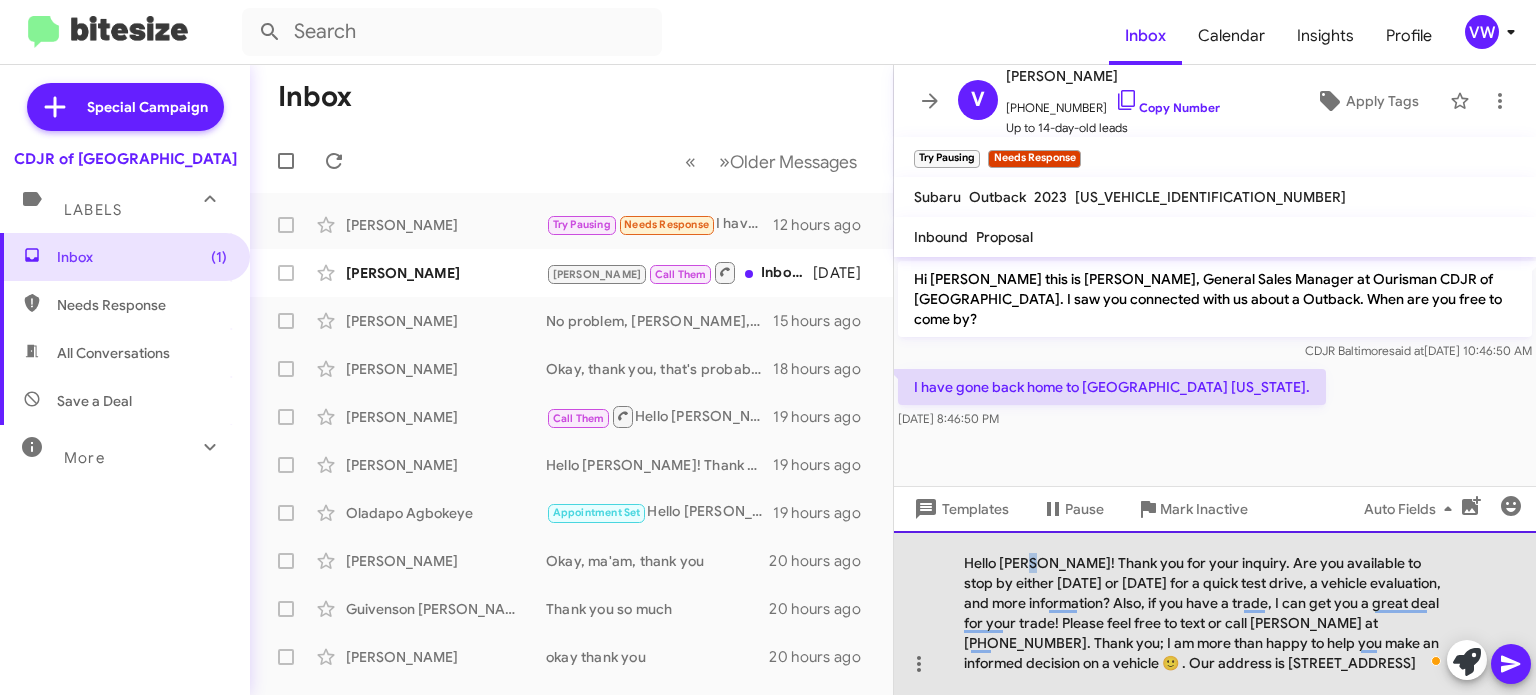 click on "Hello [PERSON_NAME]! Thank you for your inquiry. Are you available to stop by either [DATE] or [DATE] for a quick test drive, a vehicle evaluation, and more information? Also, if you have a trade, I can get you a great deal for your trade! Please feel free to text or call [PERSON_NAME] at [PHONE_NUMBER]. Thank you; I am more than happy to help you make an informed decision on a vehicle 🙂 . Our address is [STREET_ADDRESS]" 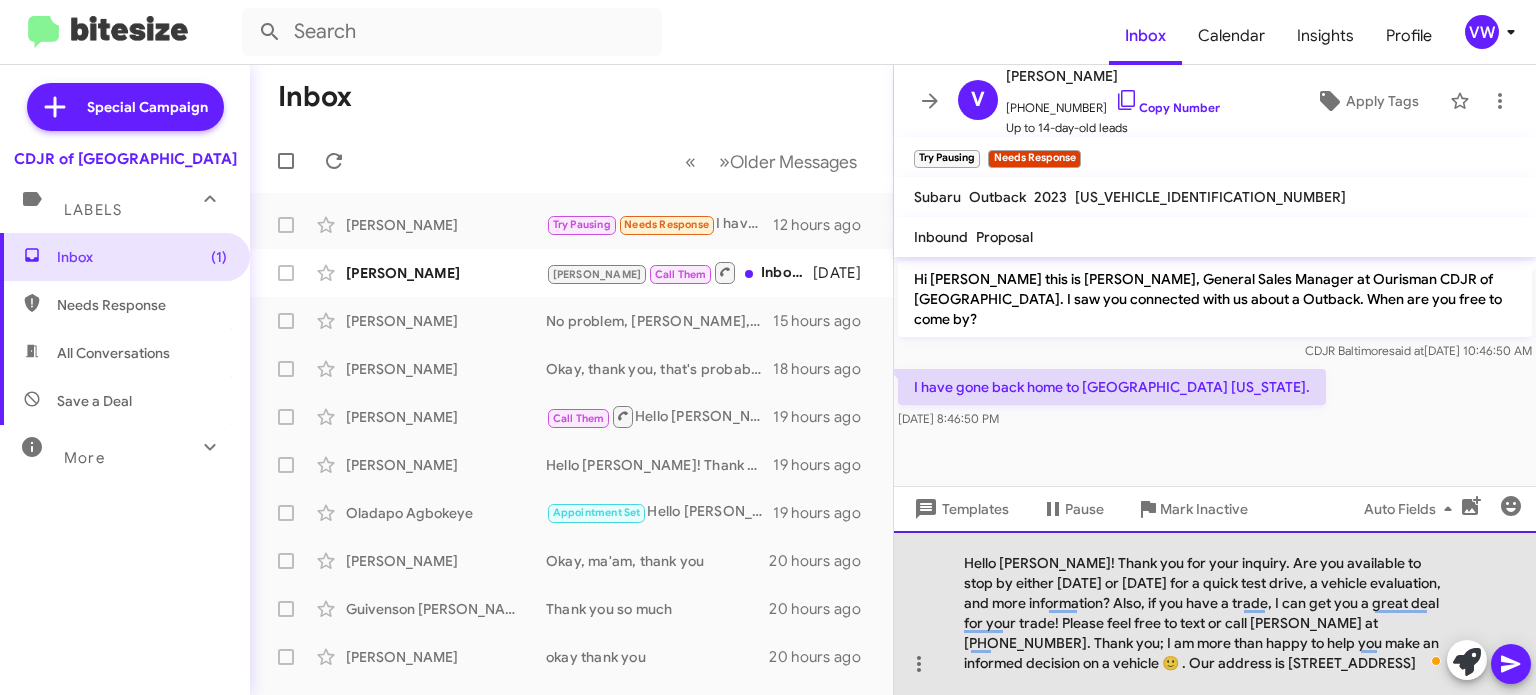 click on "Hello [PERSON_NAME]! Thank you for your inquiry. Are you available to stop by either [DATE] or [DATE] for a quick test drive, a vehicle evaluation, and more information? Also, if you have a trade, I can get you a great deal for your trade! Please feel free to text or call [PERSON_NAME] at [PHONE_NUMBER]. Thank you; I am more than happy to help you make an informed decision on a vehicle 🙂 . Our address is [STREET_ADDRESS]" 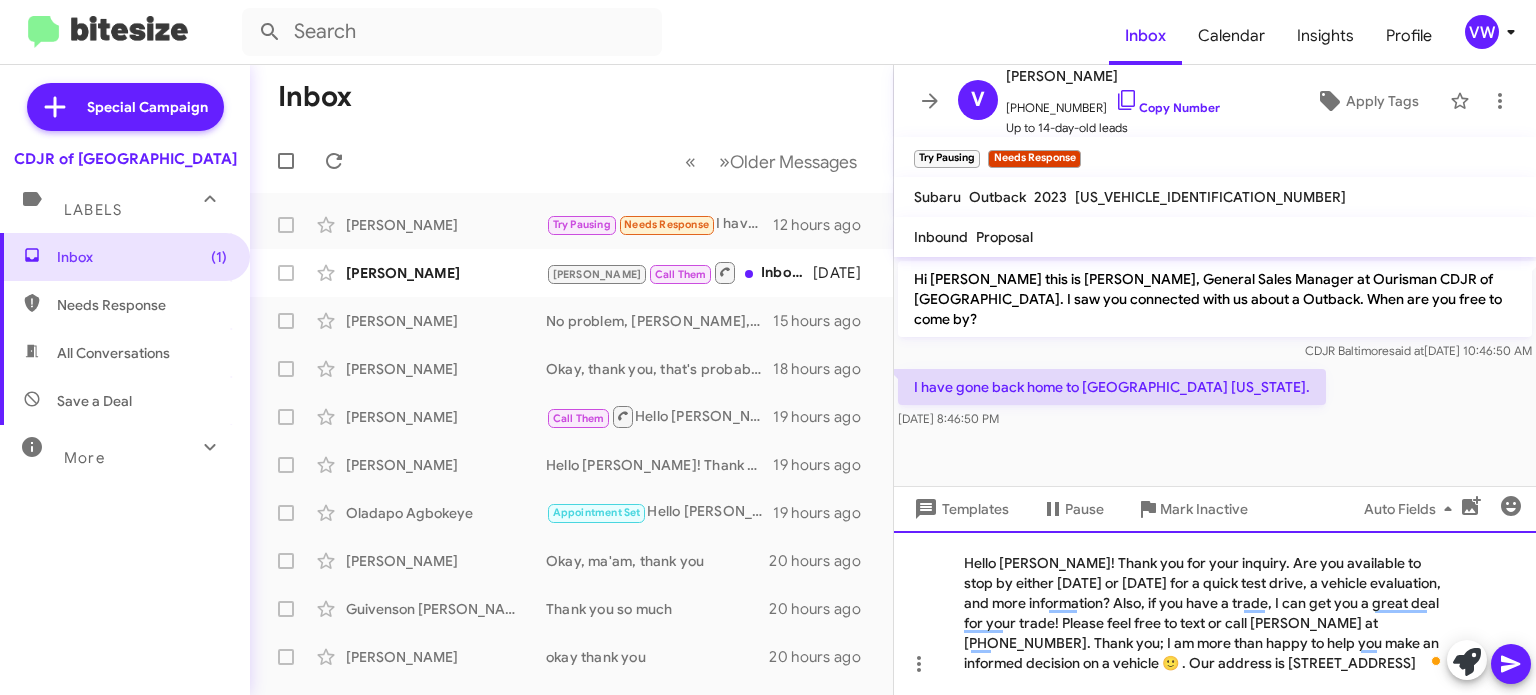 click on "Hello [PERSON_NAME]! Thank you for your inquiry. Are you available to stop by either [DATE] or [DATE] for a quick test drive, a vehicle evaluation, and more information? Also, if you have a trade, I can get you a great deal for your trade! Please feel free to text or call [PERSON_NAME] at [PHONE_NUMBER]. Thank you; I am more than happy to help you make an informed decision on a vehicle 🙂 . Our address is [STREET_ADDRESS]" 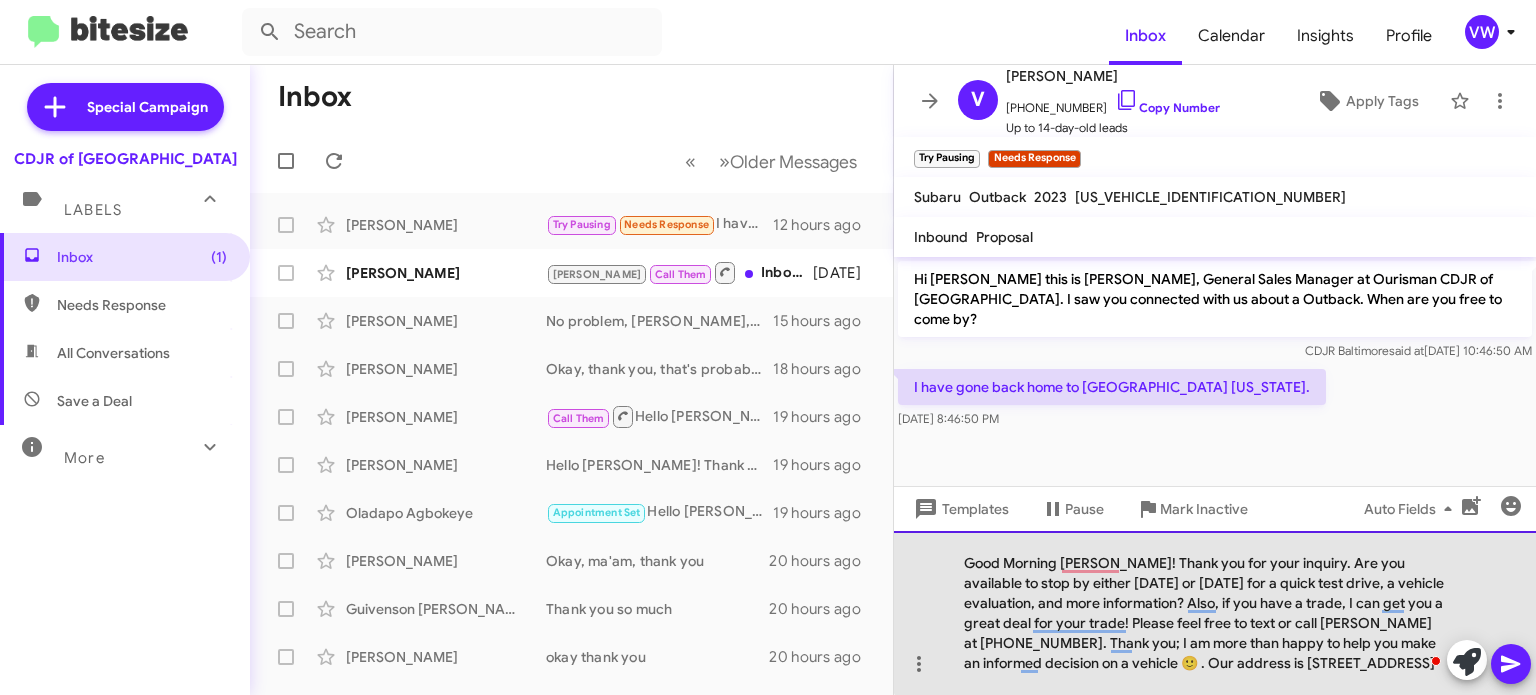 click on "Good Morning [PERSON_NAME]! Thank you for your inquiry. Are you available to stop by either [DATE] or [DATE] for a quick test drive, a vehicle evaluation, and more information? Also, if you have a trade, I can get you a great deal for your trade! Please feel free to text or call [PERSON_NAME] at [PHONE_NUMBER]. Thank you; I am more than happy to help you make an informed decision on a vehicle 🙂 . Our address is [STREET_ADDRESS]" 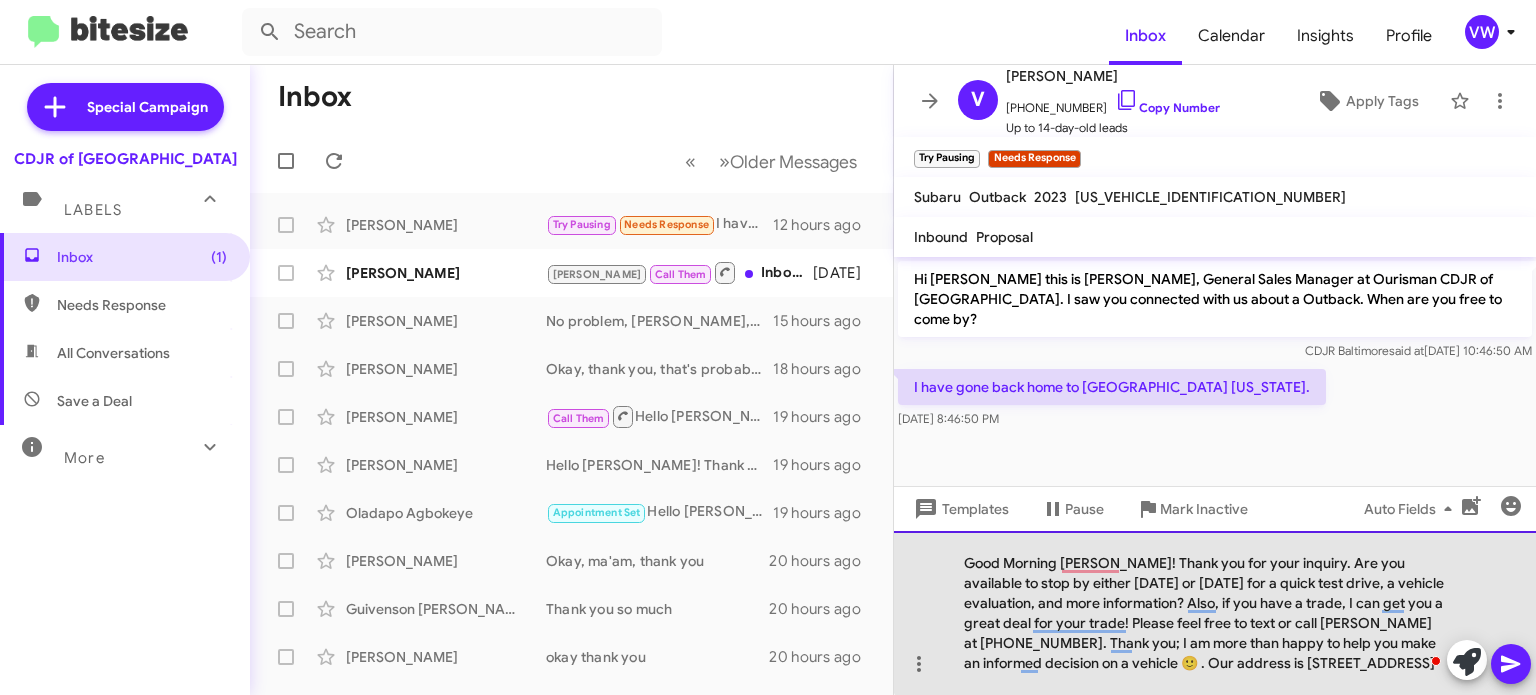 click on "Good Morning [PERSON_NAME]! Thank you for your inquiry. Are you available to stop by either [DATE] or [DATE] for a quick test drive, a vehicle evaluation, and more information? Also, if you have a trade, I can get you a great deal for your trade! Please feel free to text or call [PERSON_NAME] at [PHONE_NUMBER]. Thank you; I am more than happy to help you make an informed decision on a vehicle 🙂 . Our address is [STREET_ADDRESS]" 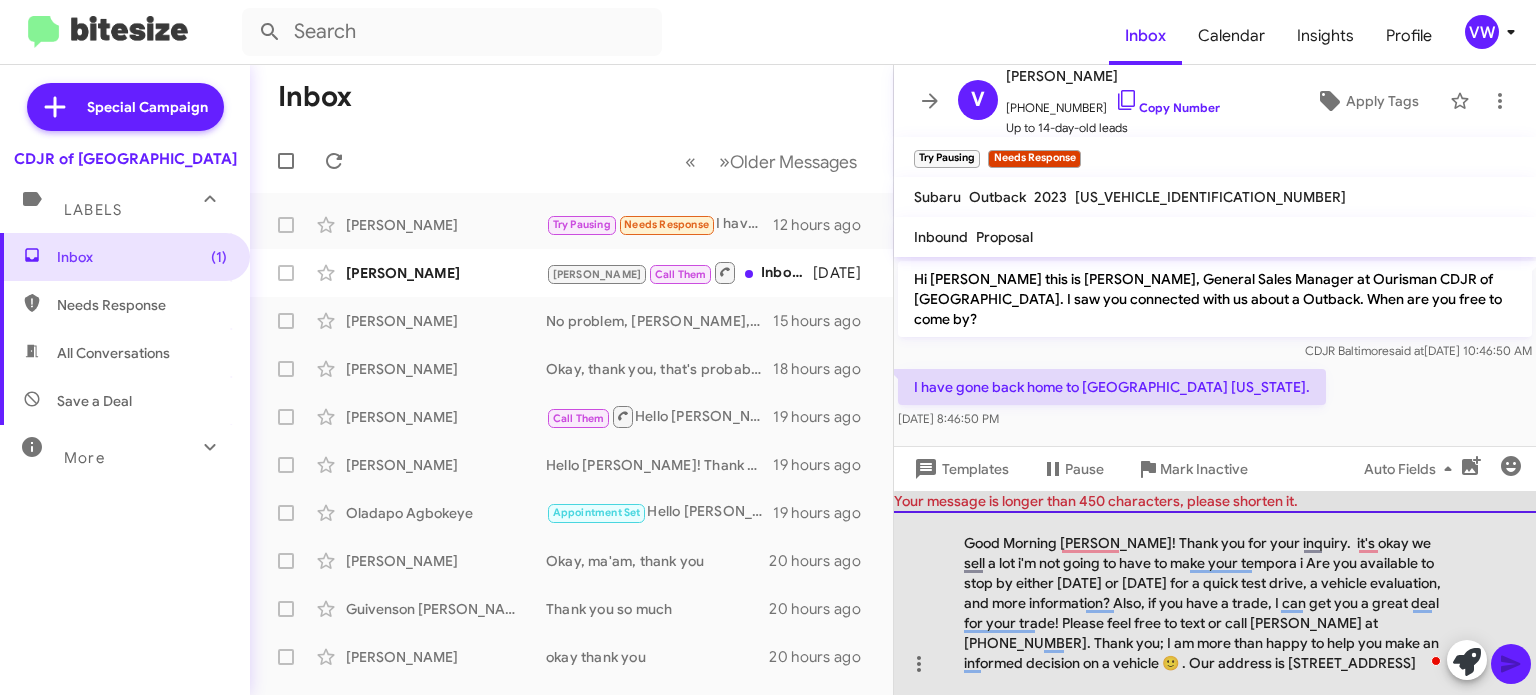 drag, startPoint x: 1386, startPoint y: 667, endPoint x: 1395, endPoint y: 657, distance: 13.453624 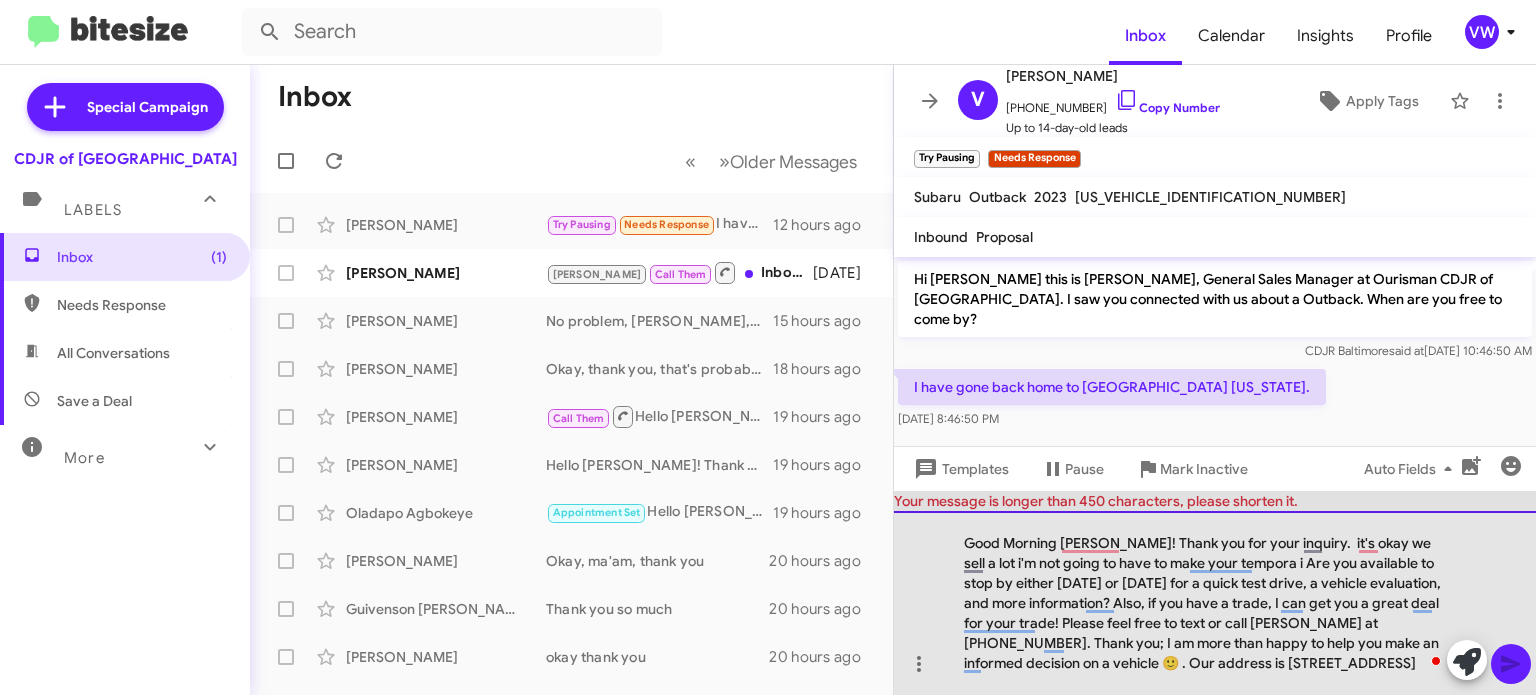 click on "Good Morning [PERSON_NAME]! Thank you for your inquiry.  it's okay we sell a lot i'm not going to have to make your tempora i Are you available to stop by either [DATE] or [DATE] for a quick test drive, a vehicle evaluation, and more information? Also, if you have a trade, I can get you a great deal for your trade! Please feel free to text or call [PERSON_NAME] at [PHONE_NUMBER]. Thank you; I am more than happy to help you make an informed decision on a vehicle 🙂 . Our address is [STREET_ADDRESS]" 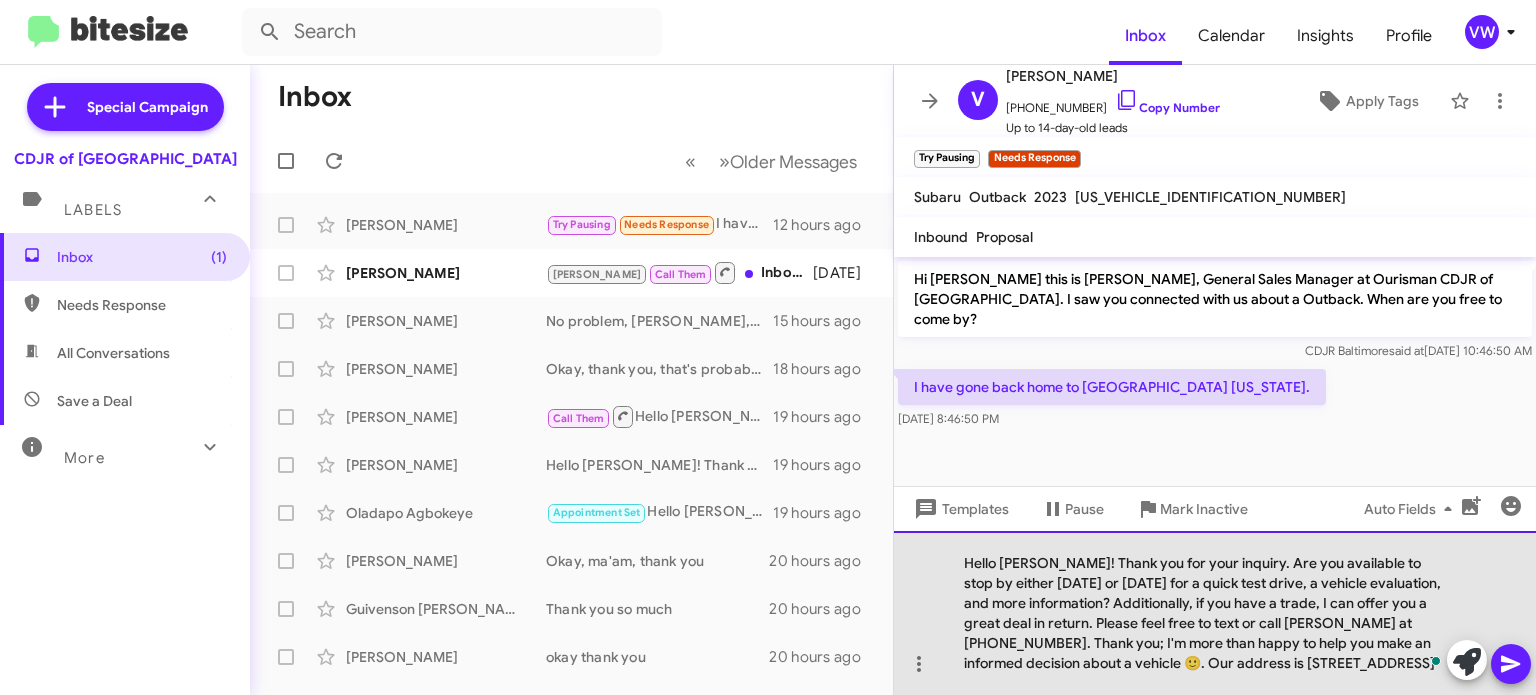 click on "Hello [PERSON_NAME]! Thank you for your inquiry. Are you available to stop by either [DATE] or [DATE] for a quick test drive, a vehicle evaluation, and more information? Additionally, if you have a trade, I can offer you a great deal in return. Please feel free to text or call [PERSON_NAME] at [PHONE_NUMBER]. Thank you; I'm more than happy to help you make an informed decision about a vehicle 🙂. Our address is [STREET_ADDRESS]" 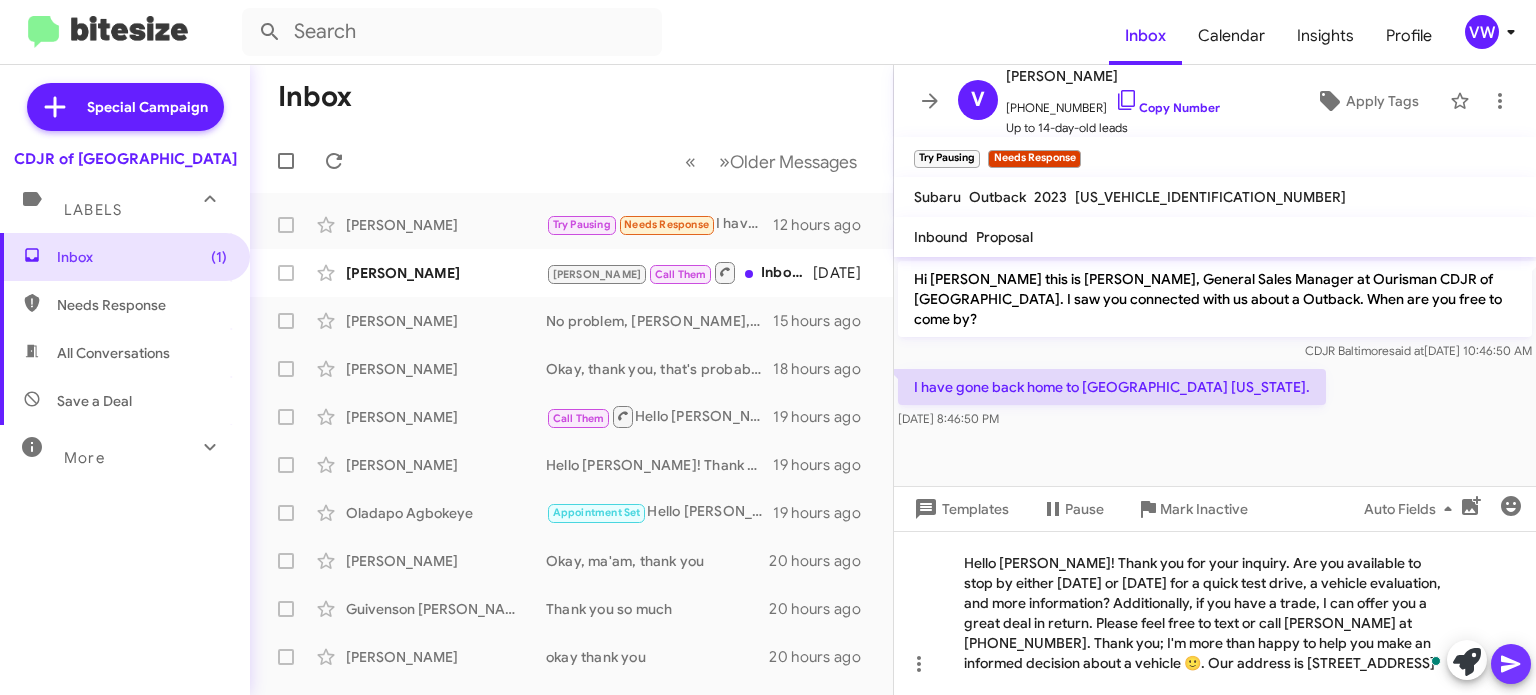 click 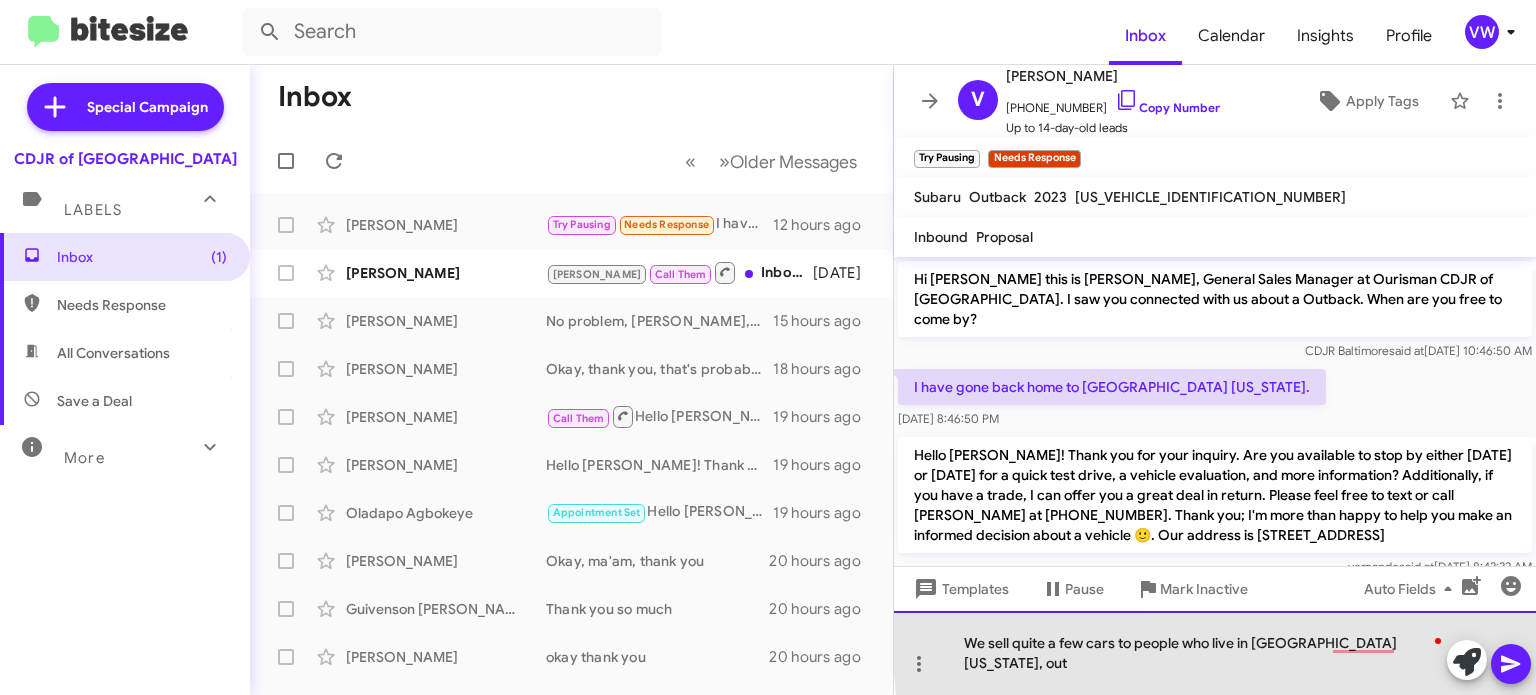 click on "We sell quite a few cars to people who live in [GEOGRAPHIC_DATA][US_STATE], out" 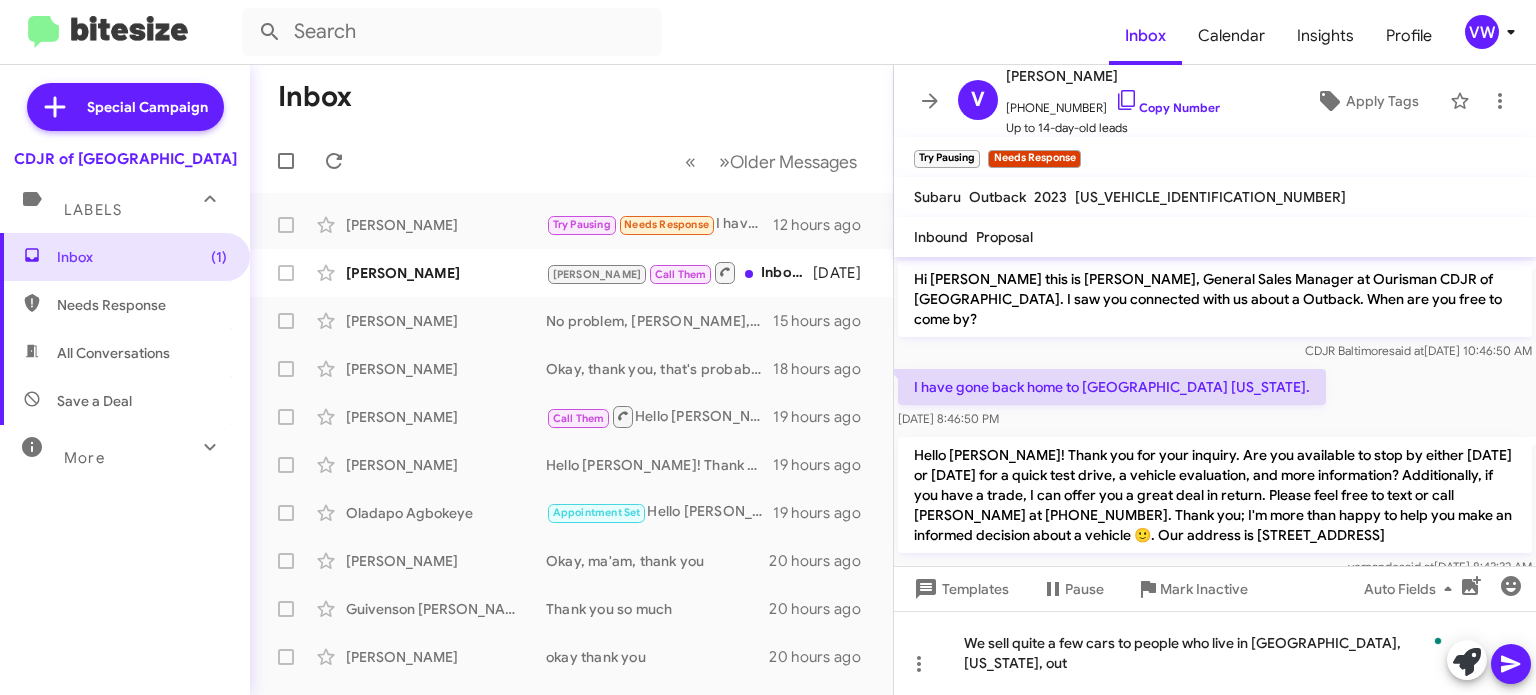 click 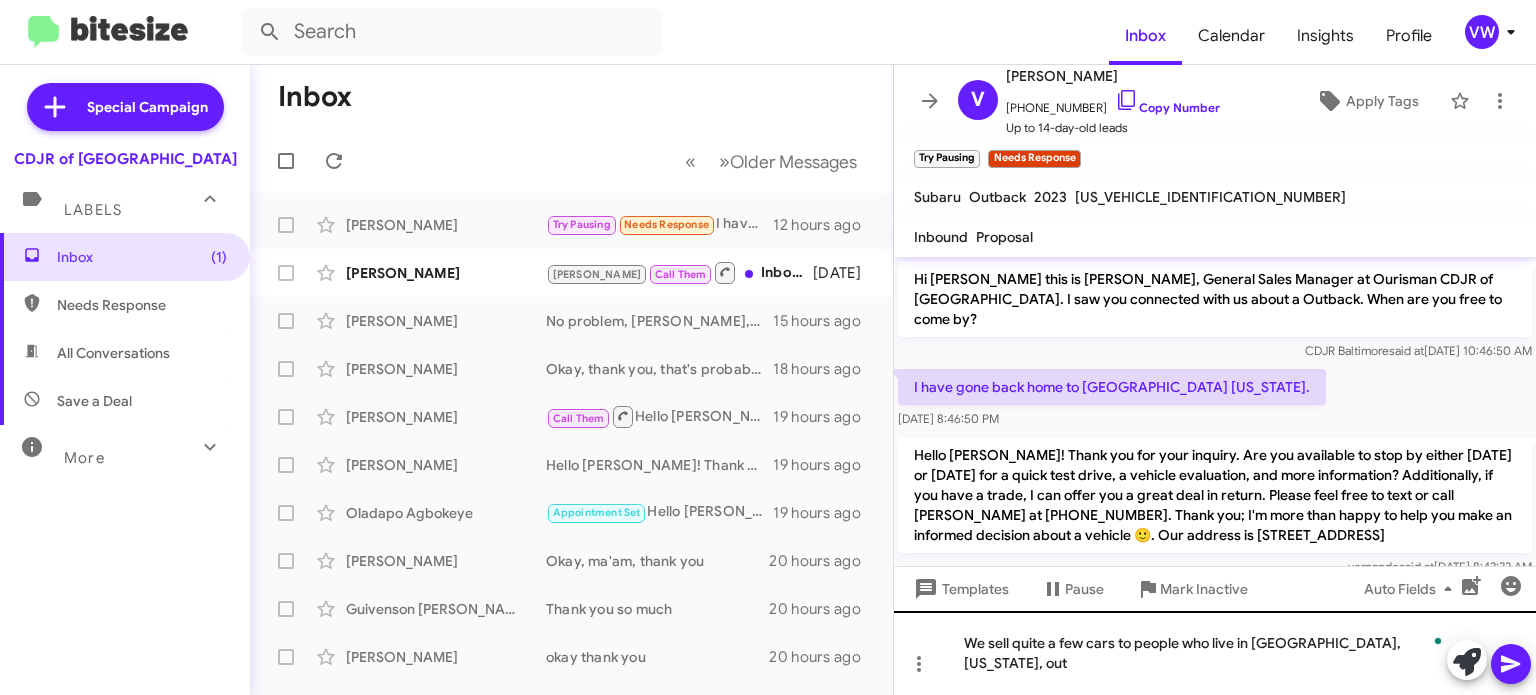 click on "We sell quite a few cars to people who live in [GEOGRAPHIC_DATA], [US_STATE], out" 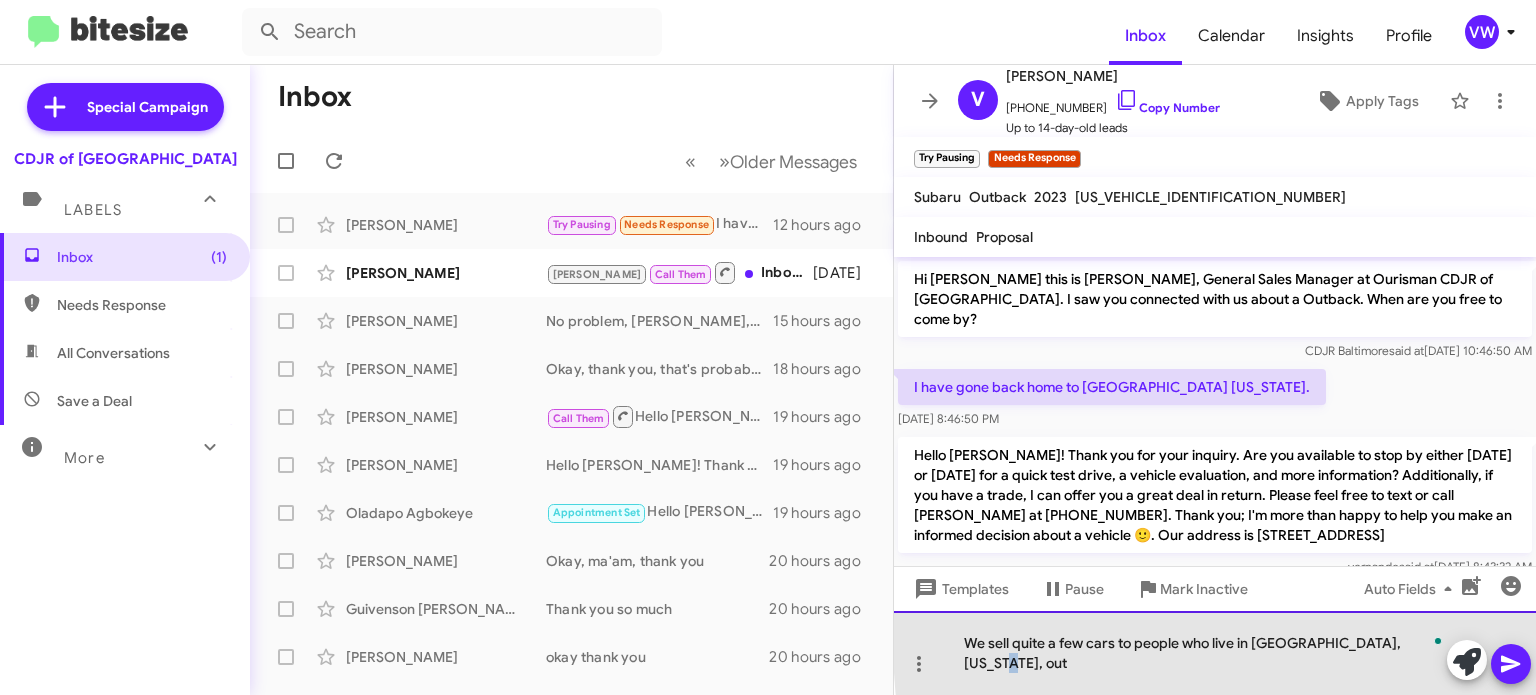 click on "We sell quite a few cars to people who live in [GEOGRAPHIC_DATA], [US_STATE], out" 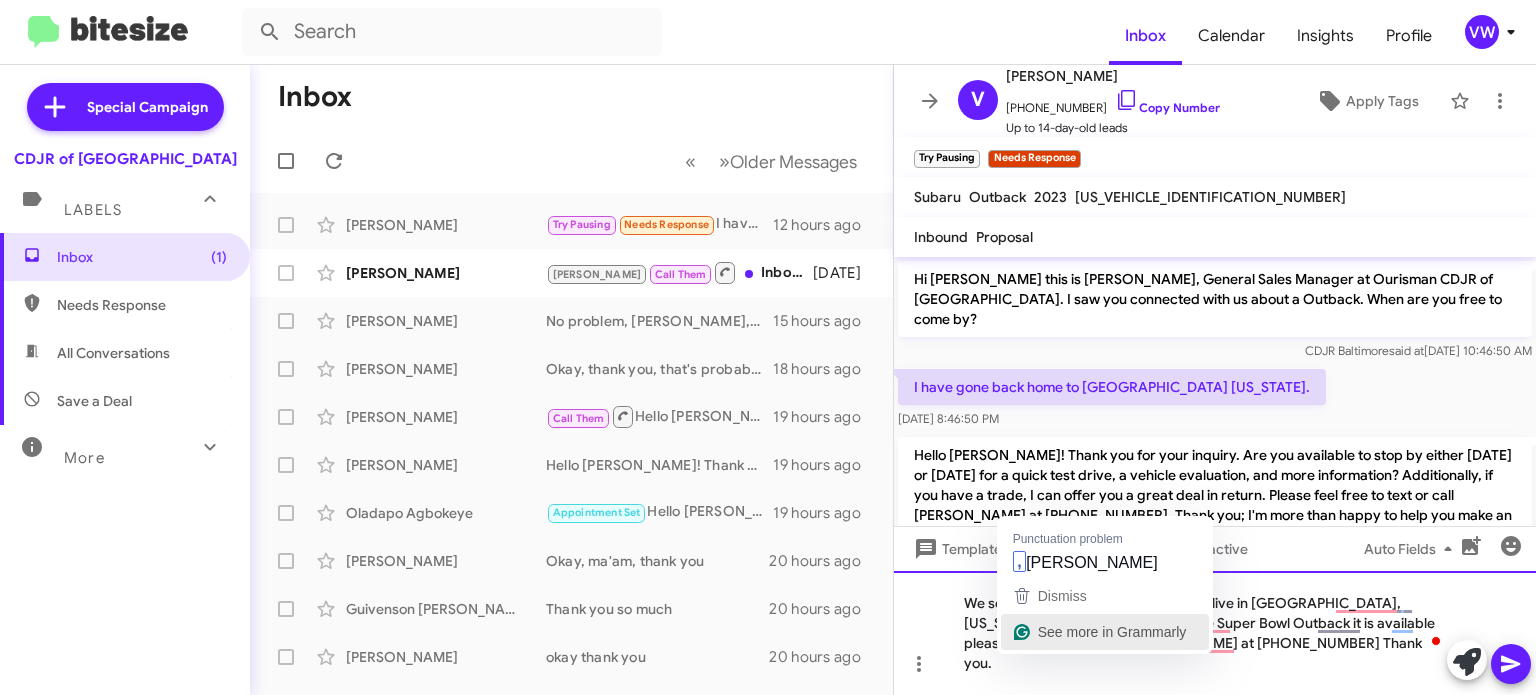 click on "See more in Grammarly" at bounding box center [1110, 632] 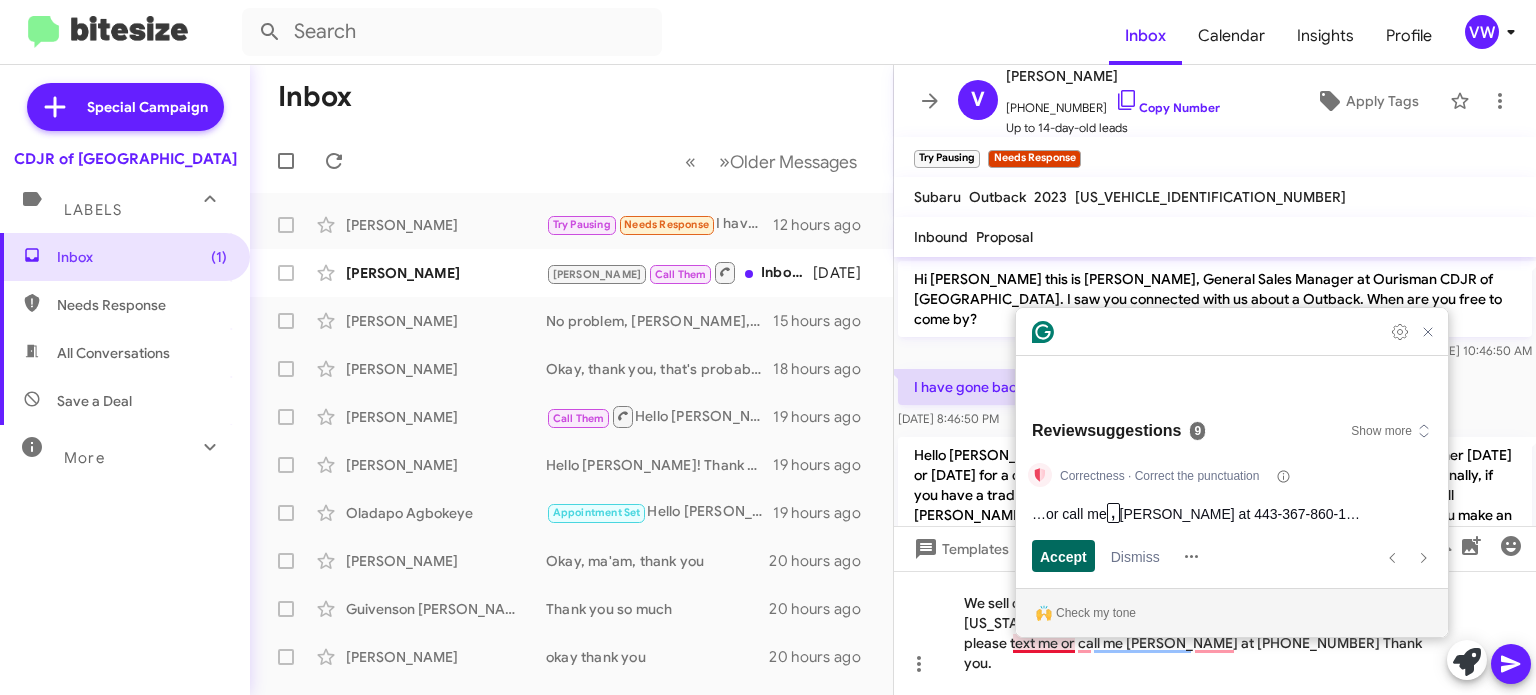 click on "Accept" at bounding box center [1063, 556] 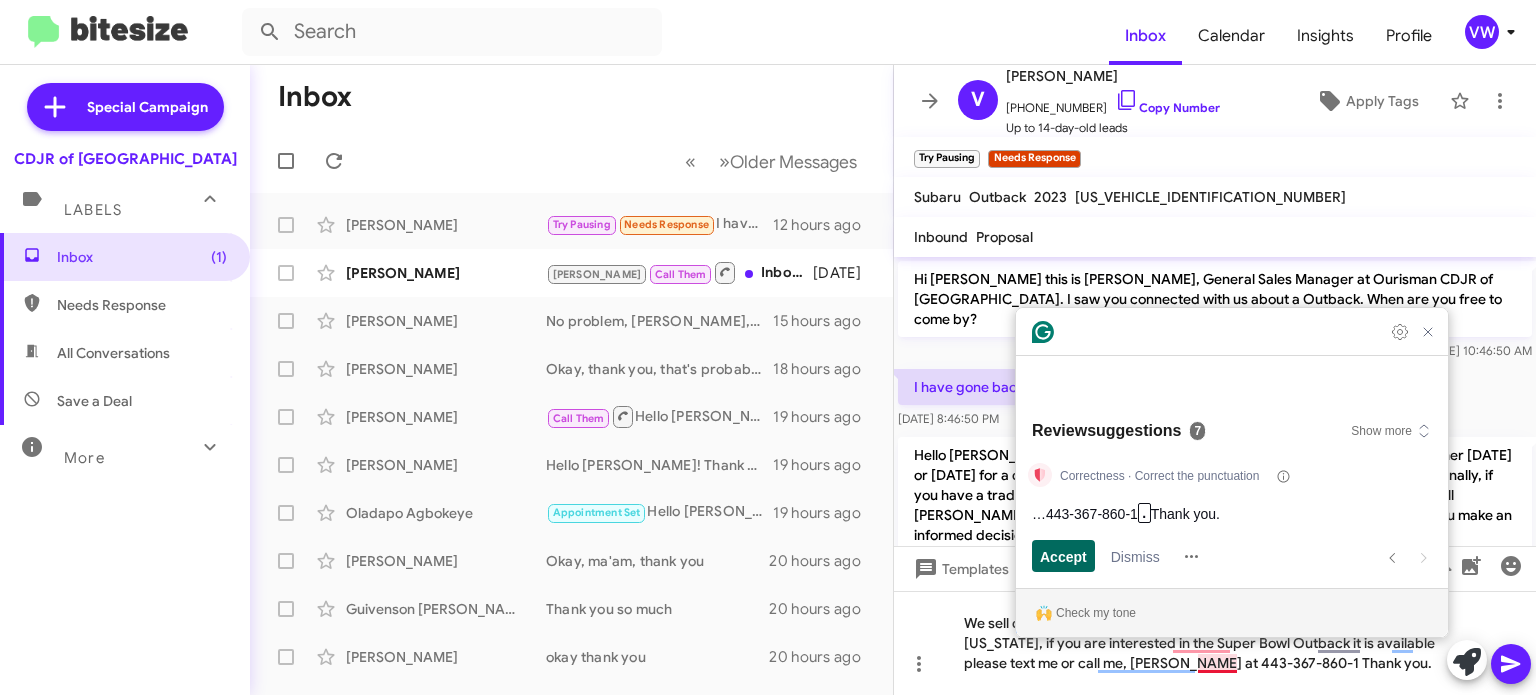 click on "Accept" at bounding box center (1063, 556) 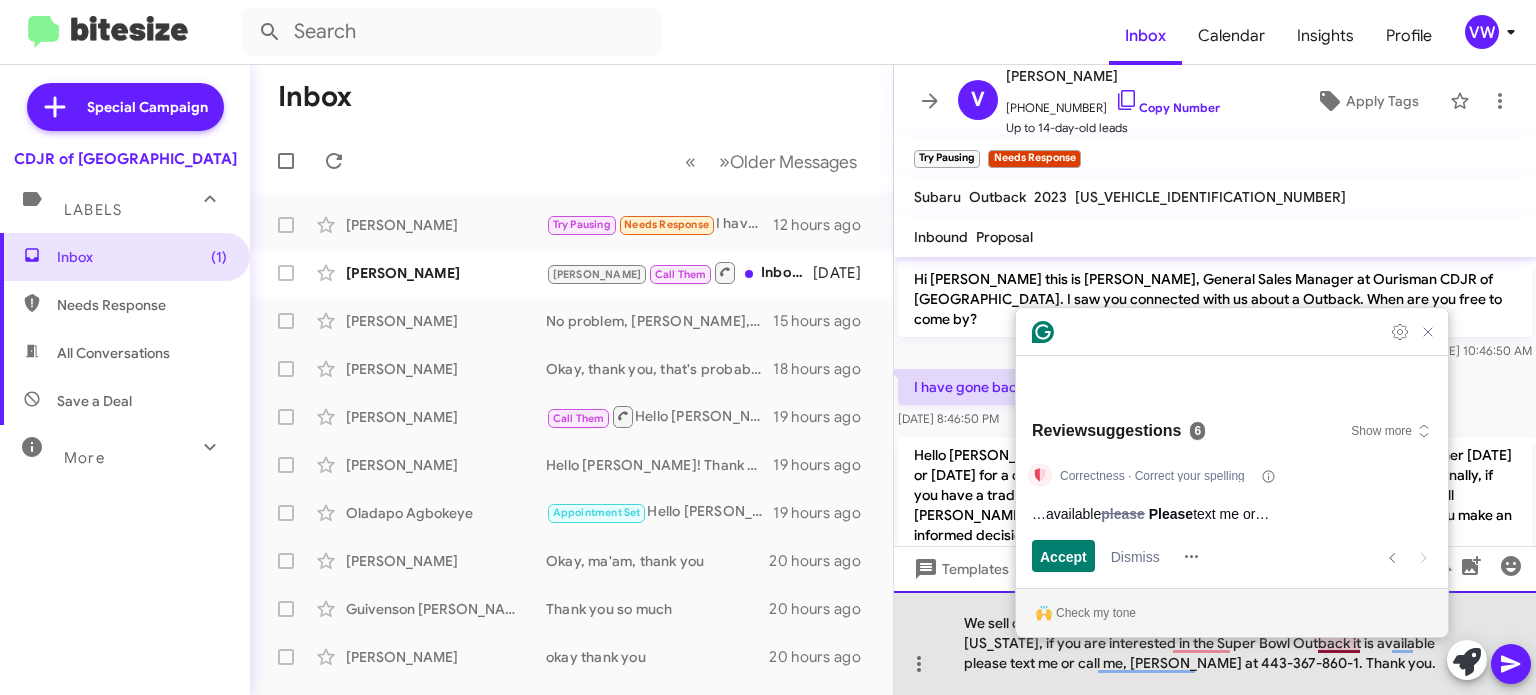 click on "We sell quite a few cars to people who live in [GEOGRAPHIC_DATA], [US_STATE], if you are interested in the Super Bowl Outback it is available please text me or call me, [PERSON_NAME] at 443-367-860-1. Thank you." 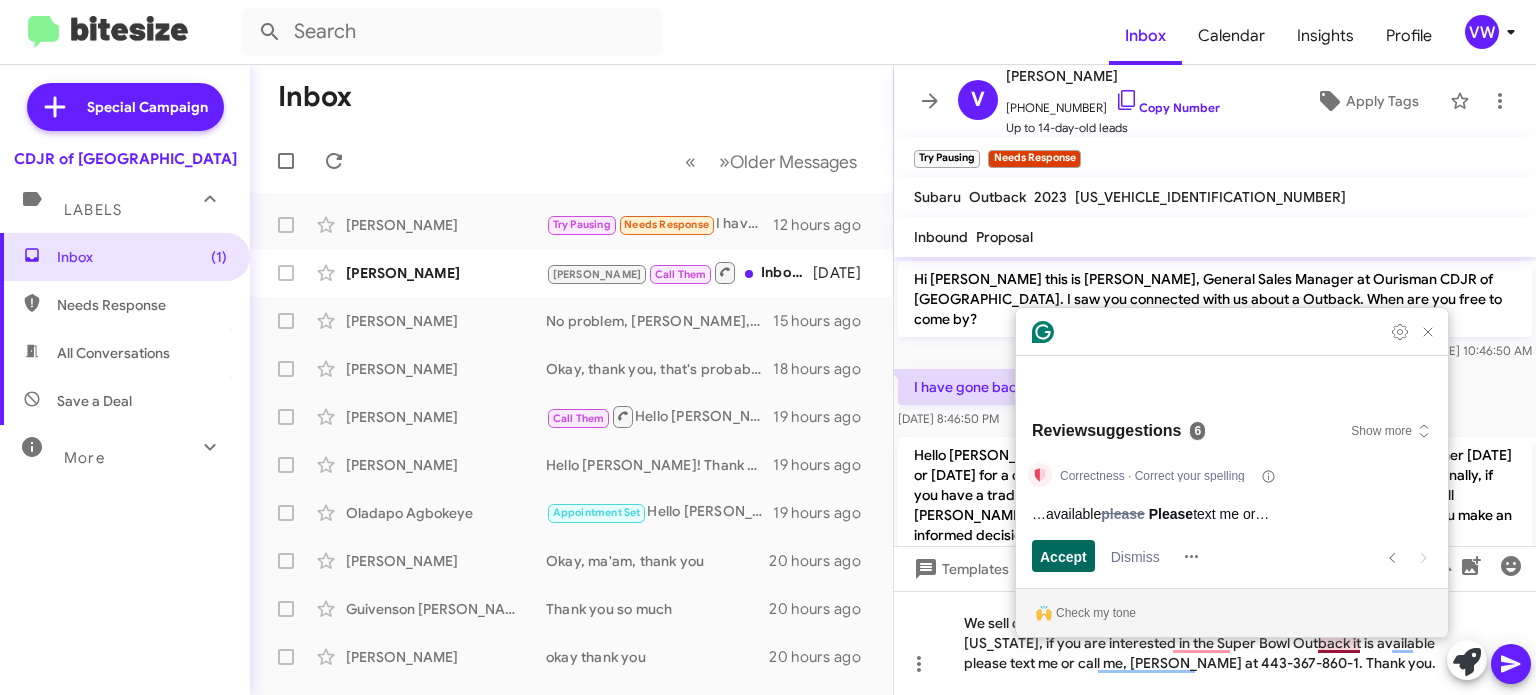 drag, startPoint x: 1072, startPoint y: 558, endPoint x: 1093, endPoint y: 552, distance: 21.84033 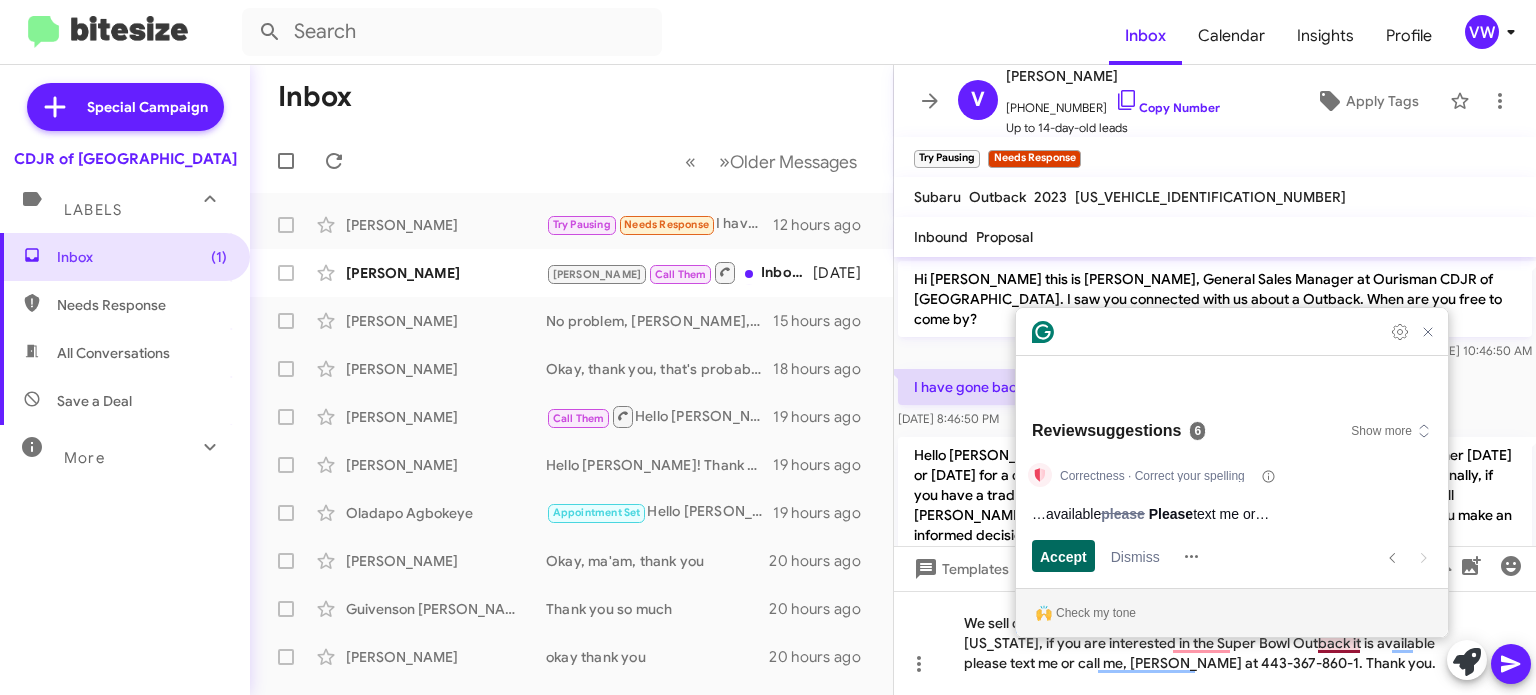 click on "Accept" at bounding box center (1063, 556) 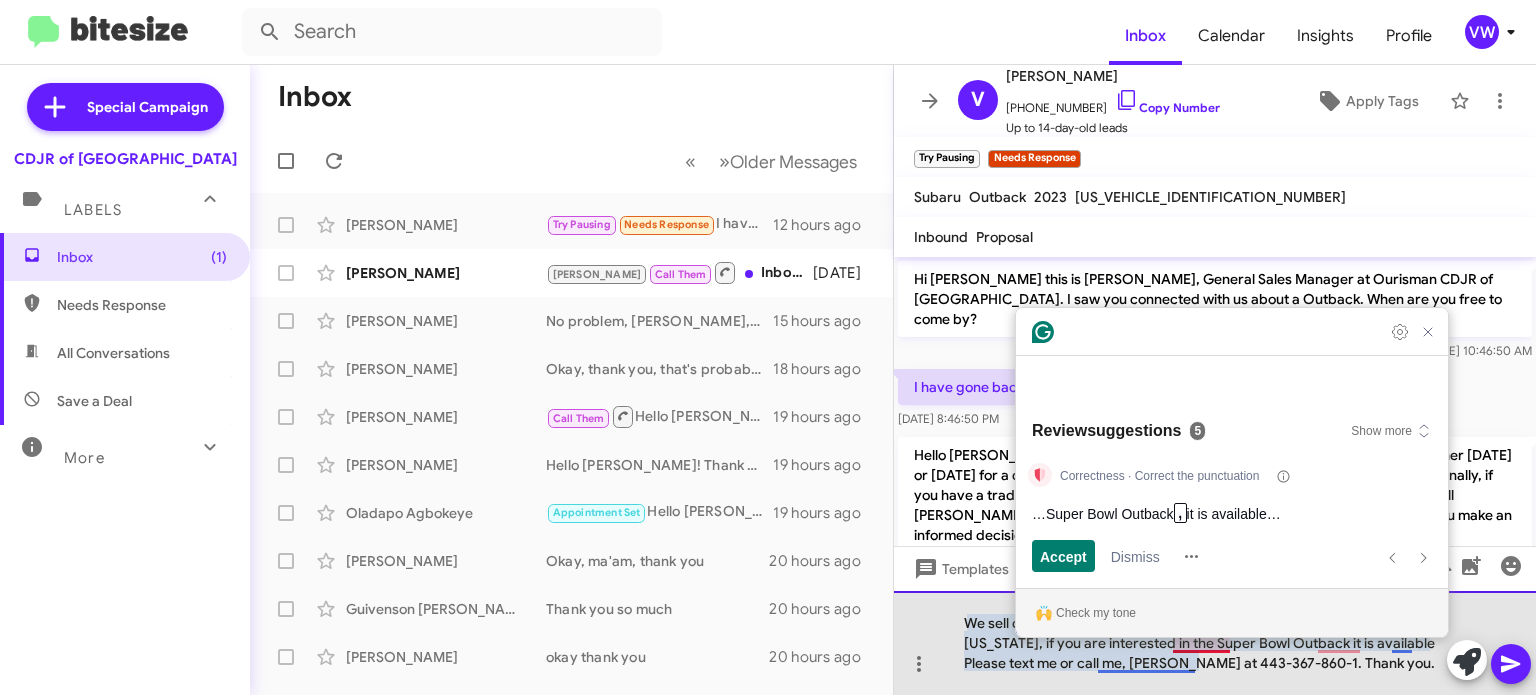 click on "We sell quite a few cars to people who live in [GEOGRAPHIC_DATA], [US_STATE], if you are interested in the Super Bowl Outback it is available Please text me or call me, [PERSON_NAME] at 443-367-860-1. Thank you." 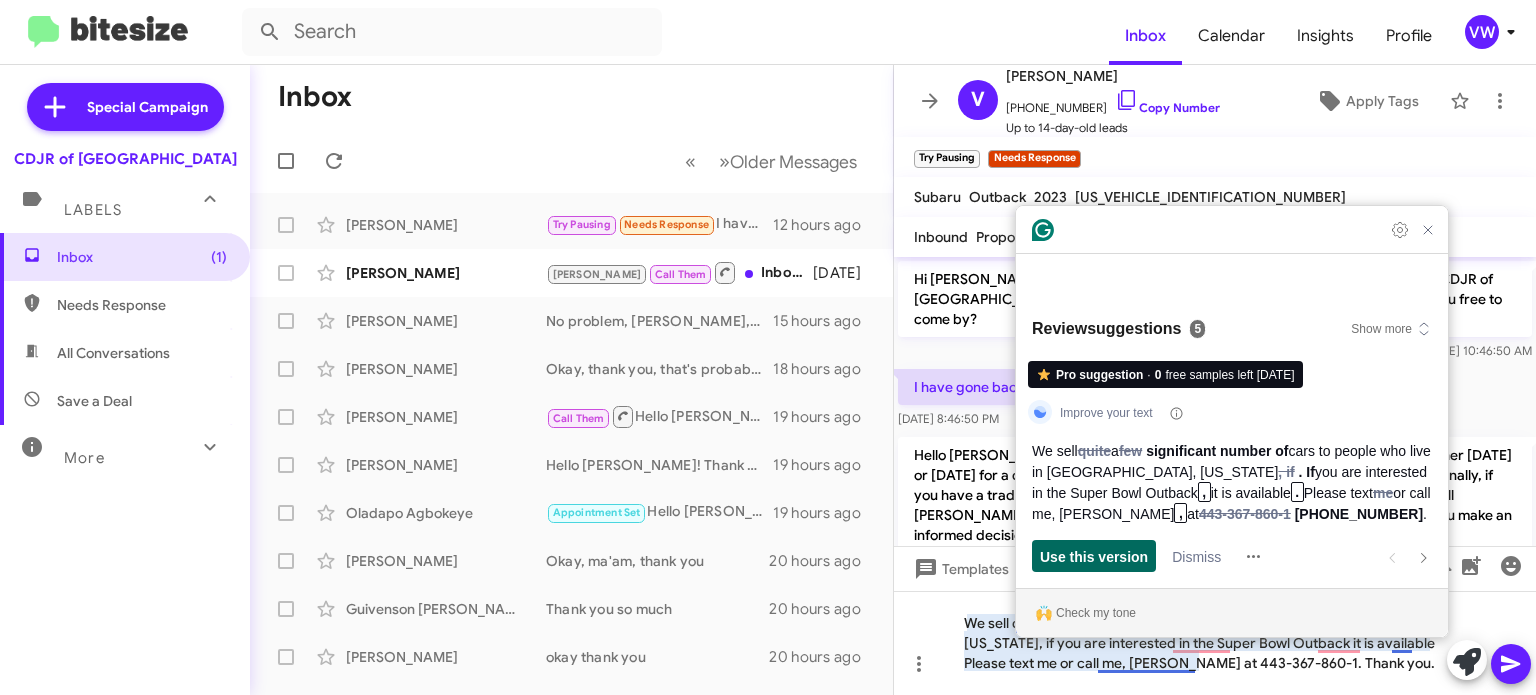 click on "Use this version" at bounding box center (1094, 556) 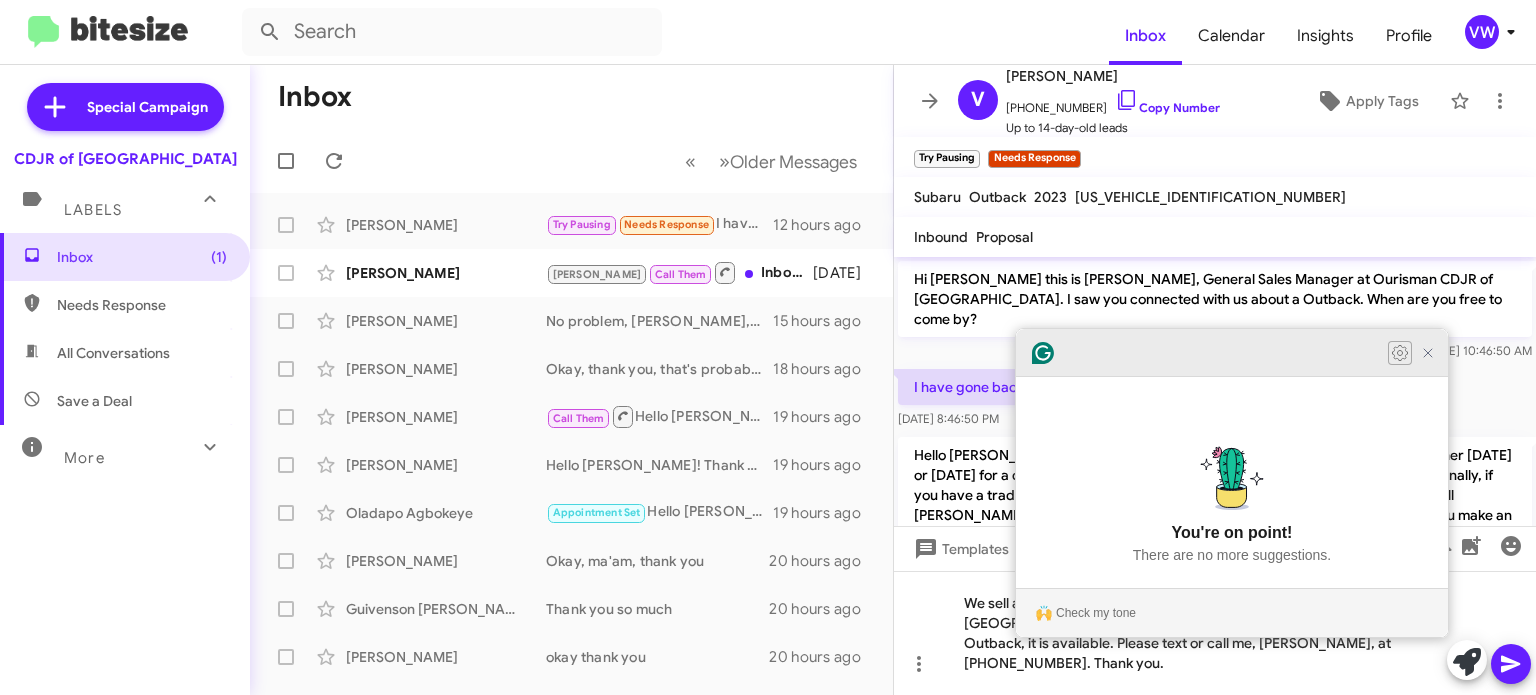 click 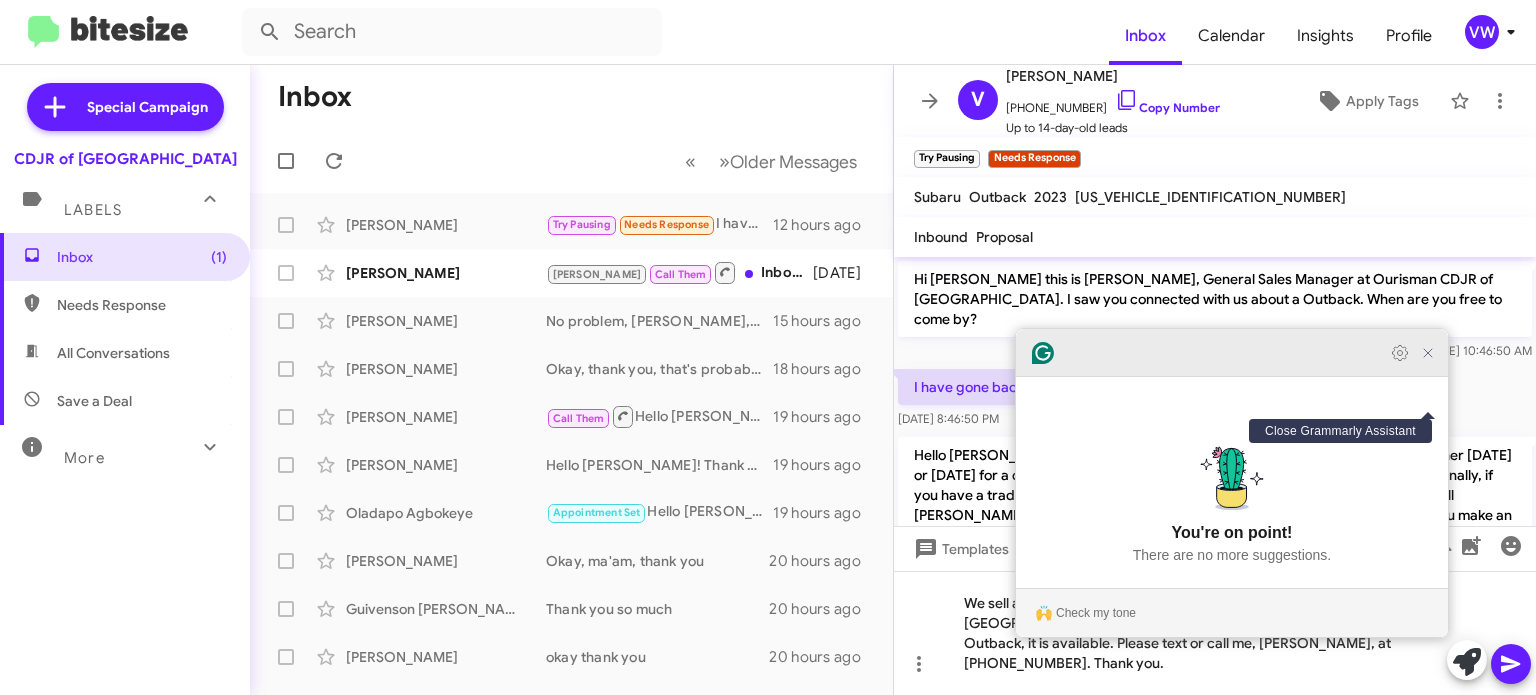 click 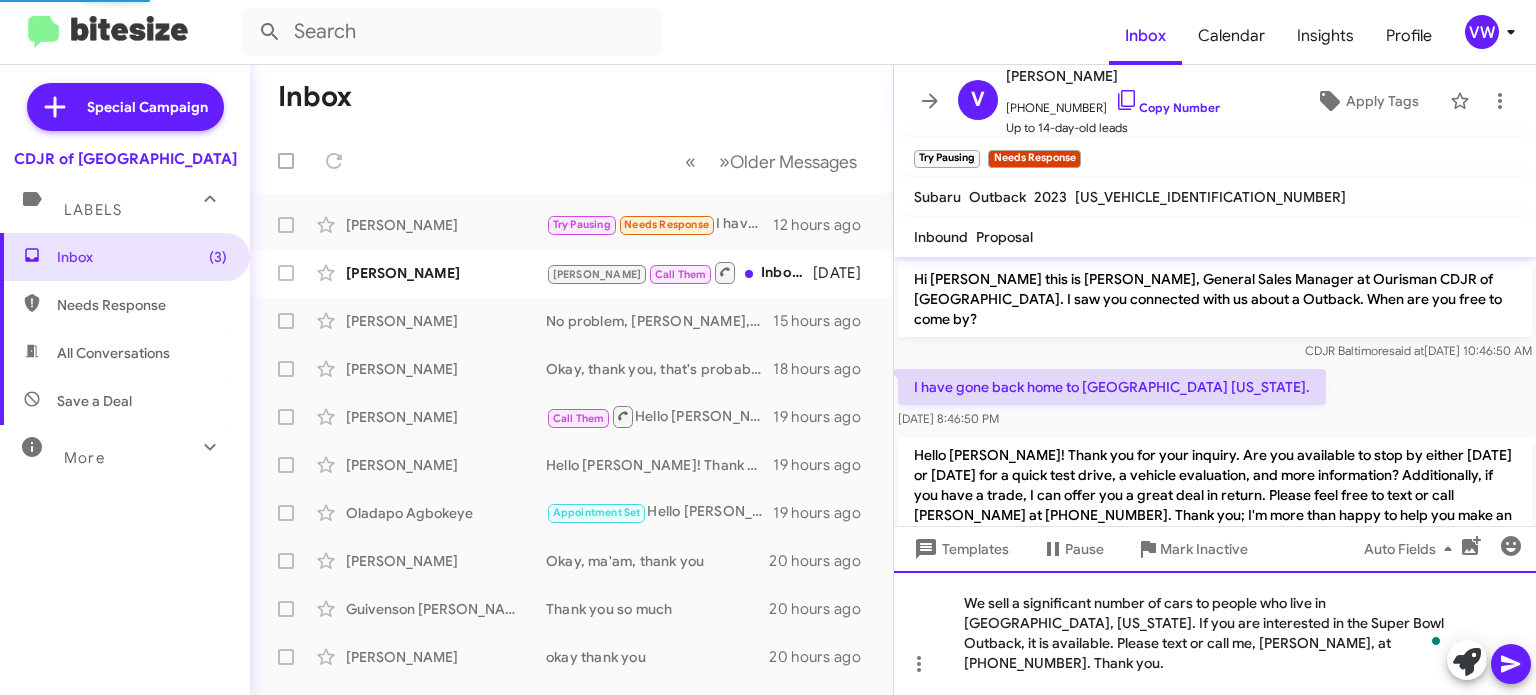 scroll, scrollTop: 102, scrollLeft: 0, axis: vertical 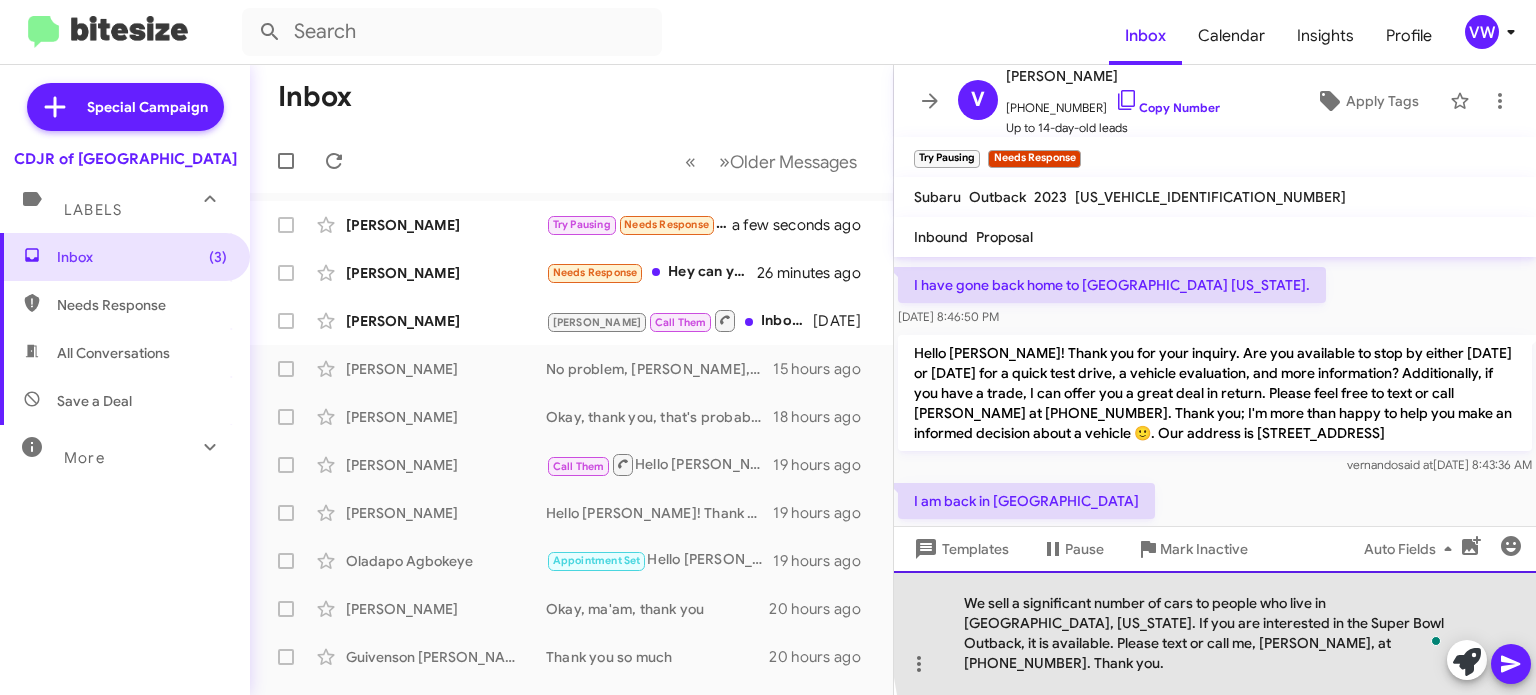 click on "We sell a significant number of cars to people who live in [GEOGRAPHIC_DATA], [US_STATE]. If you are interested in the Super Bowl Outback, it is available. Please text or call me, [PERSON_NAME], at [PHONE_NUMBER]. Thank you." 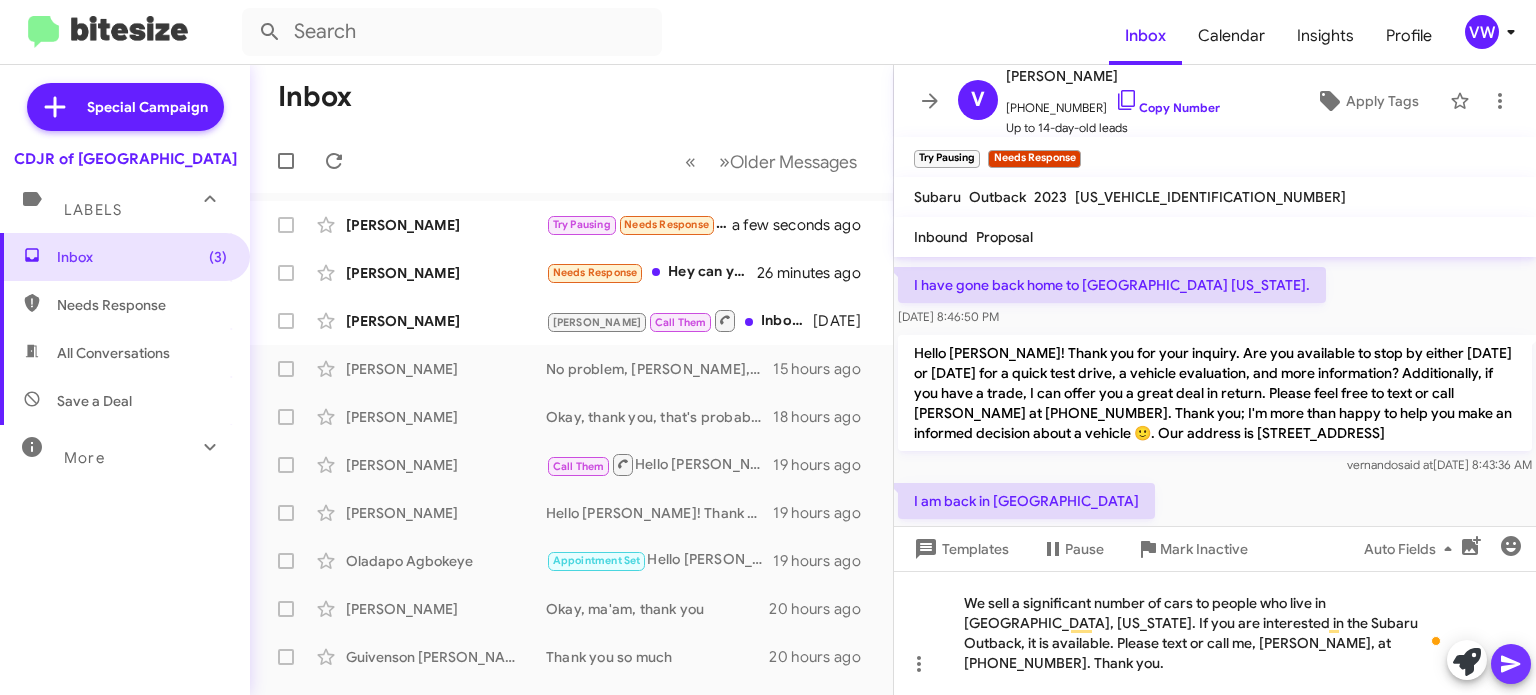 click 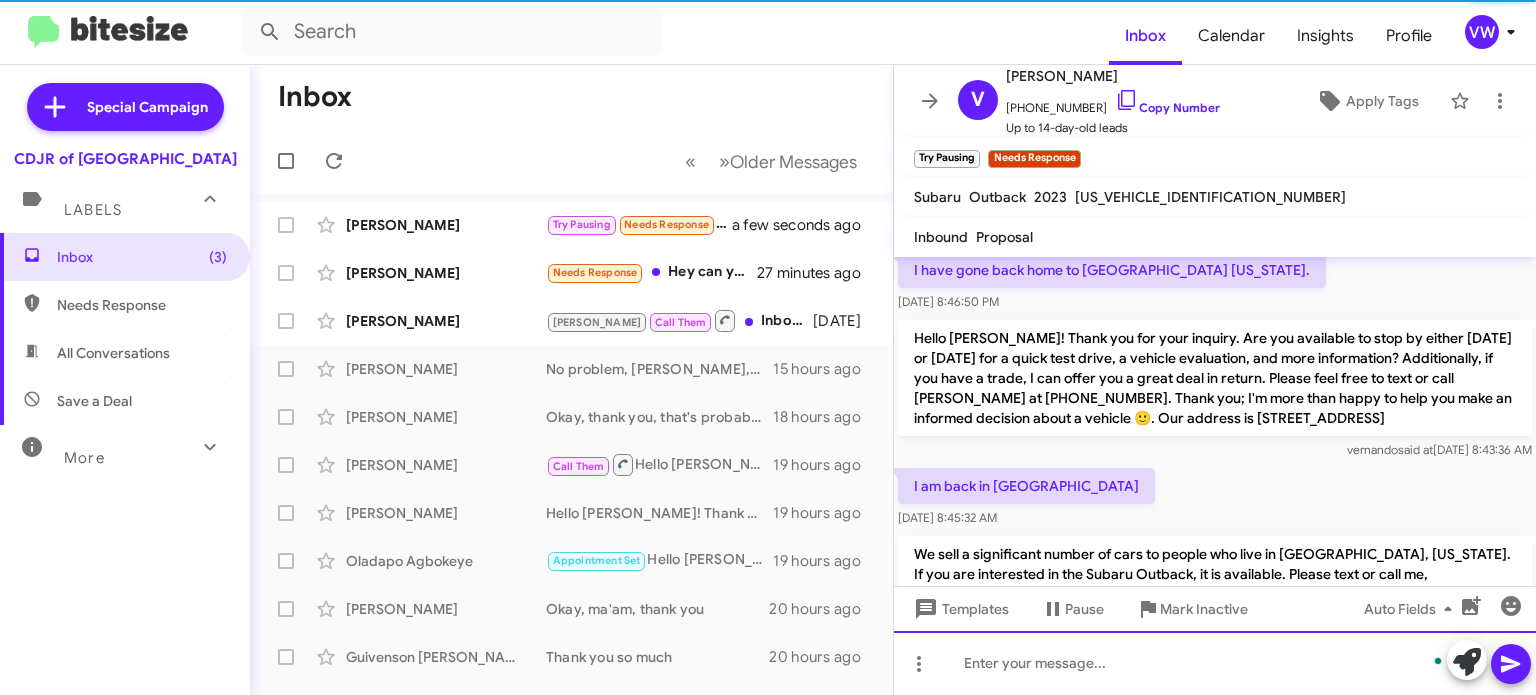 scroll, scrollTop: 175, scrollLeft: 0, axis: vertical 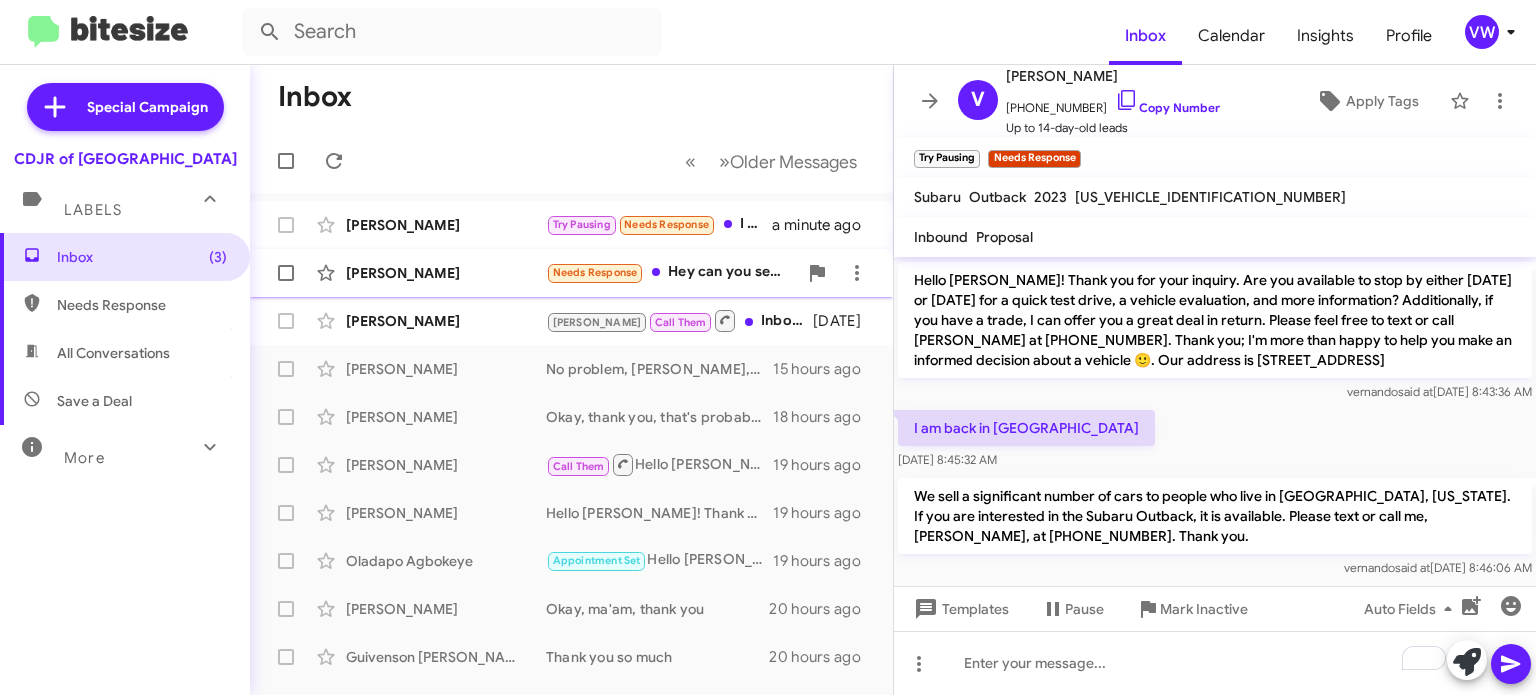click on "Needs Response" 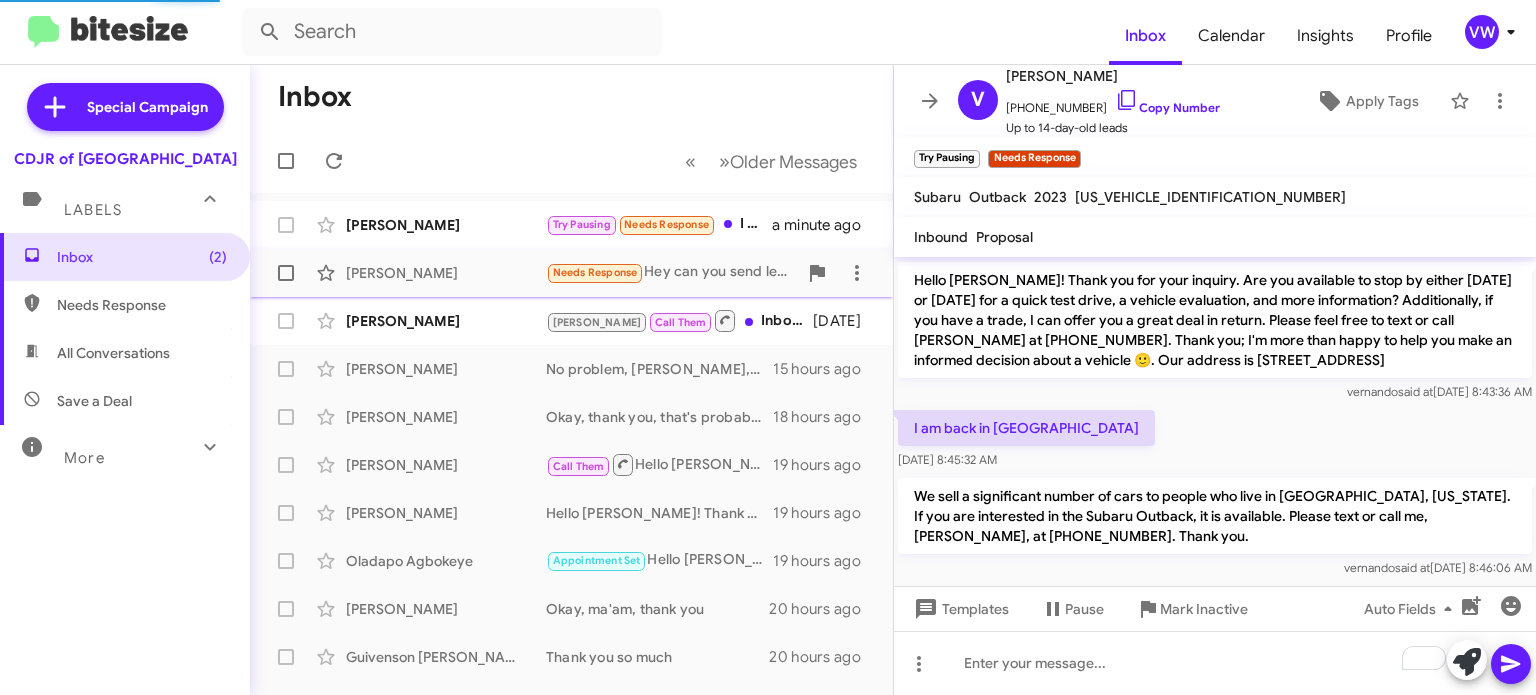 scroll, scrollTop: 0, scrollLeft: 0, axis: both 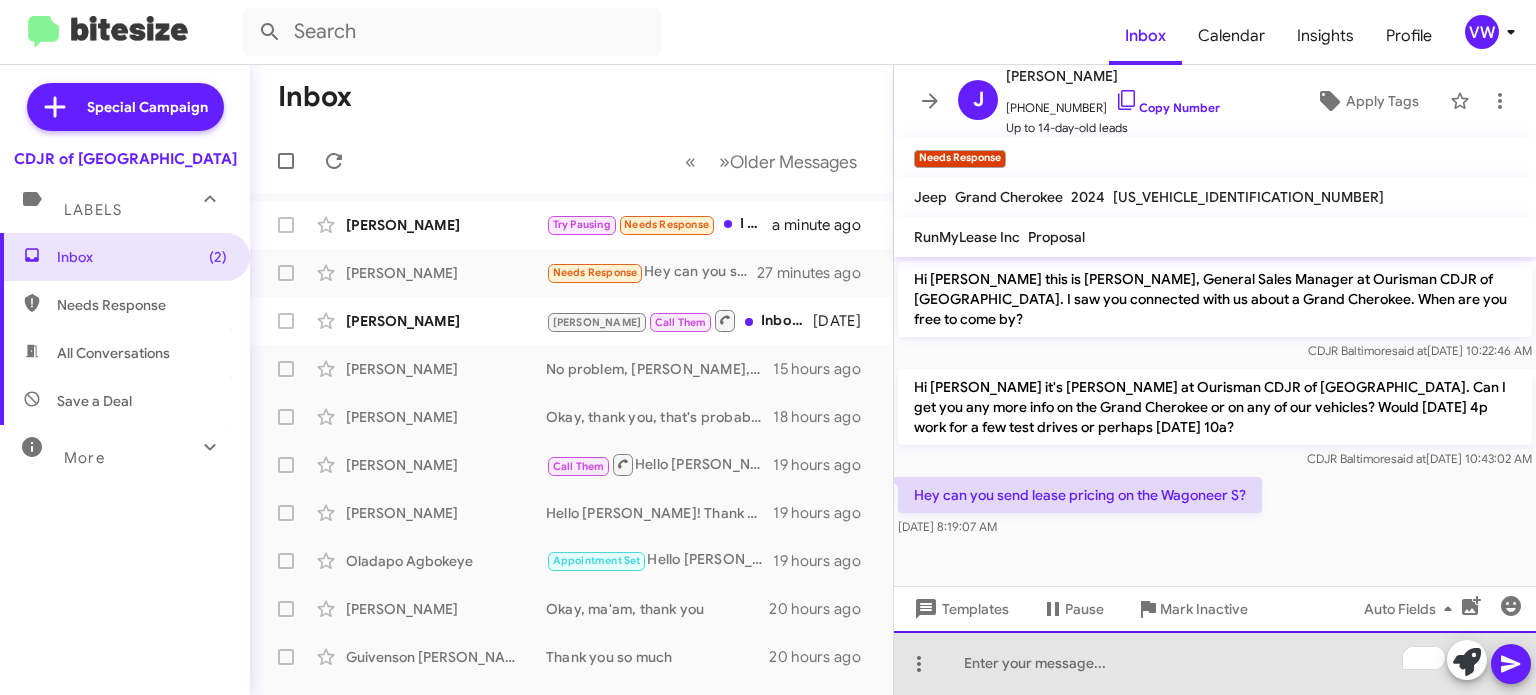 click 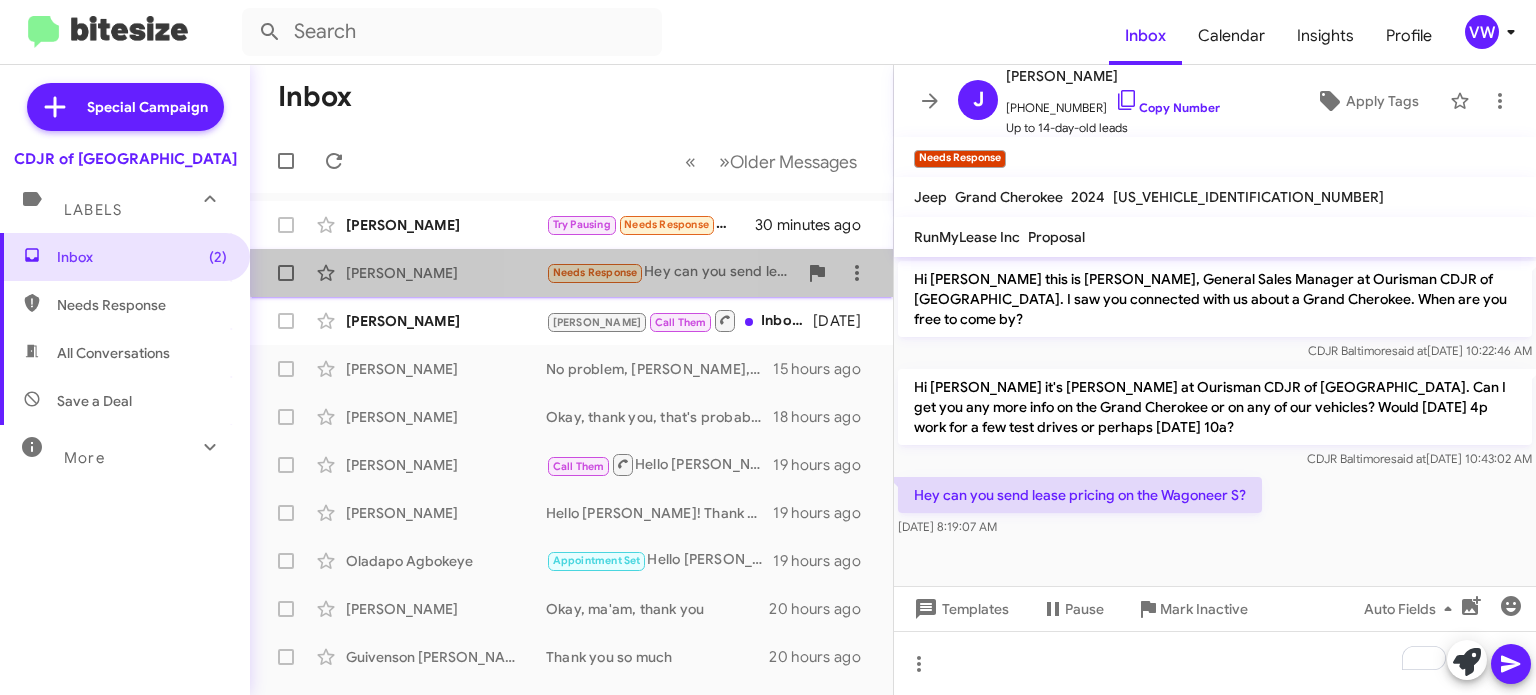 click on "Needs Response" 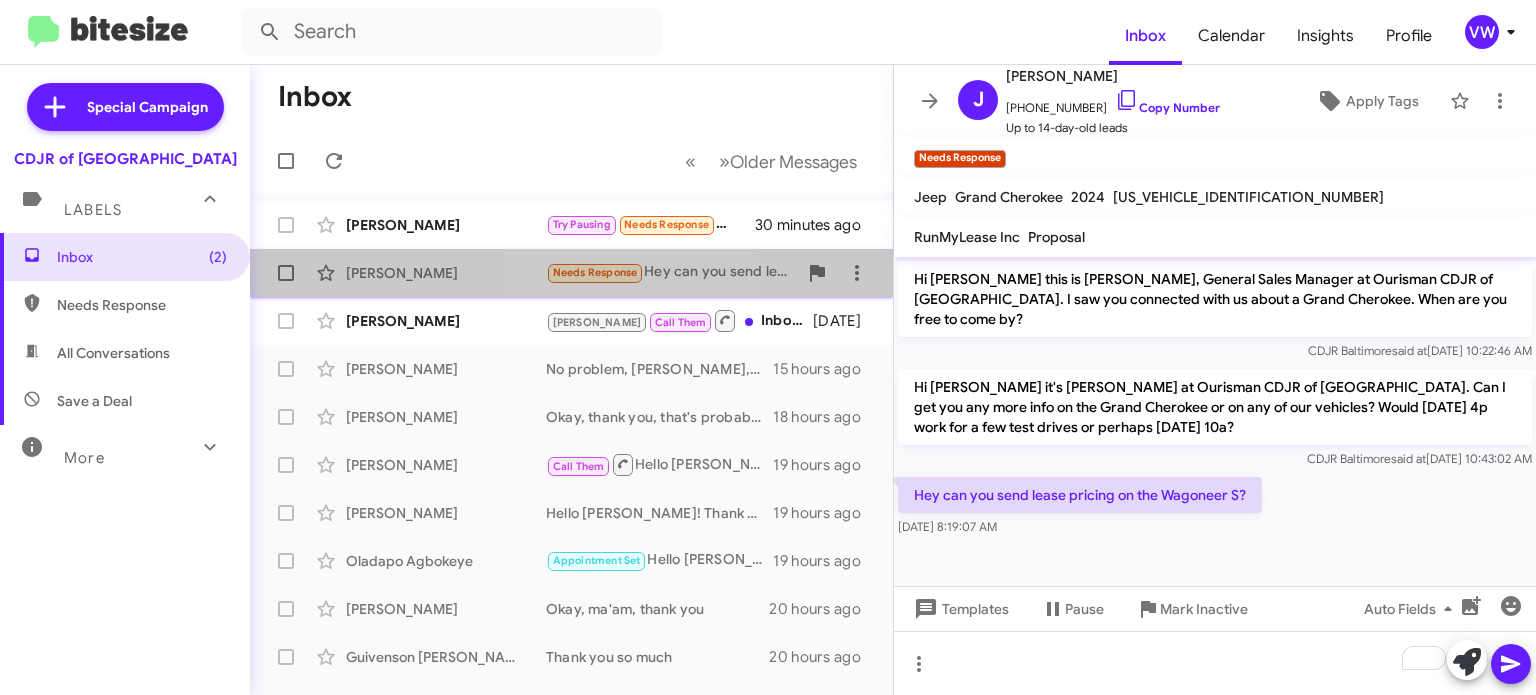 click on "Needs Response" 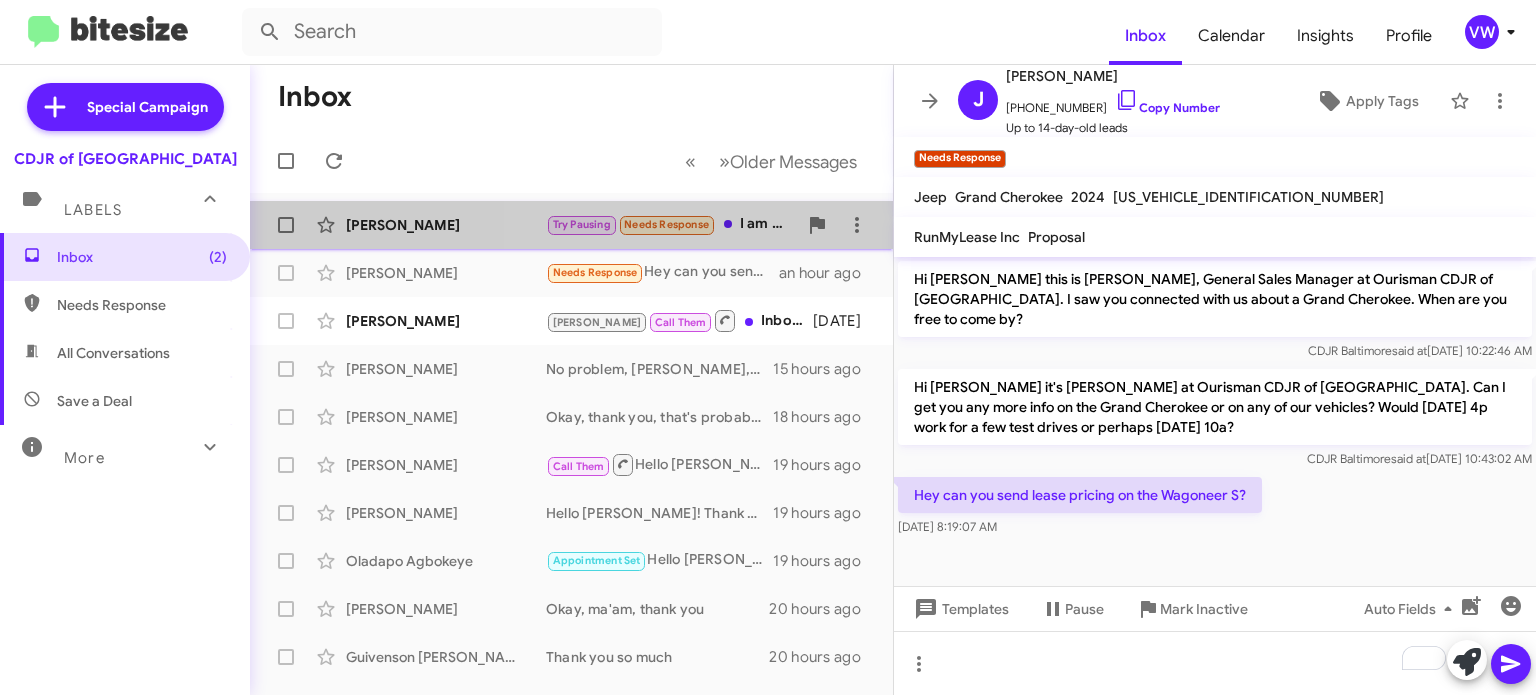 click on "Needs Response" 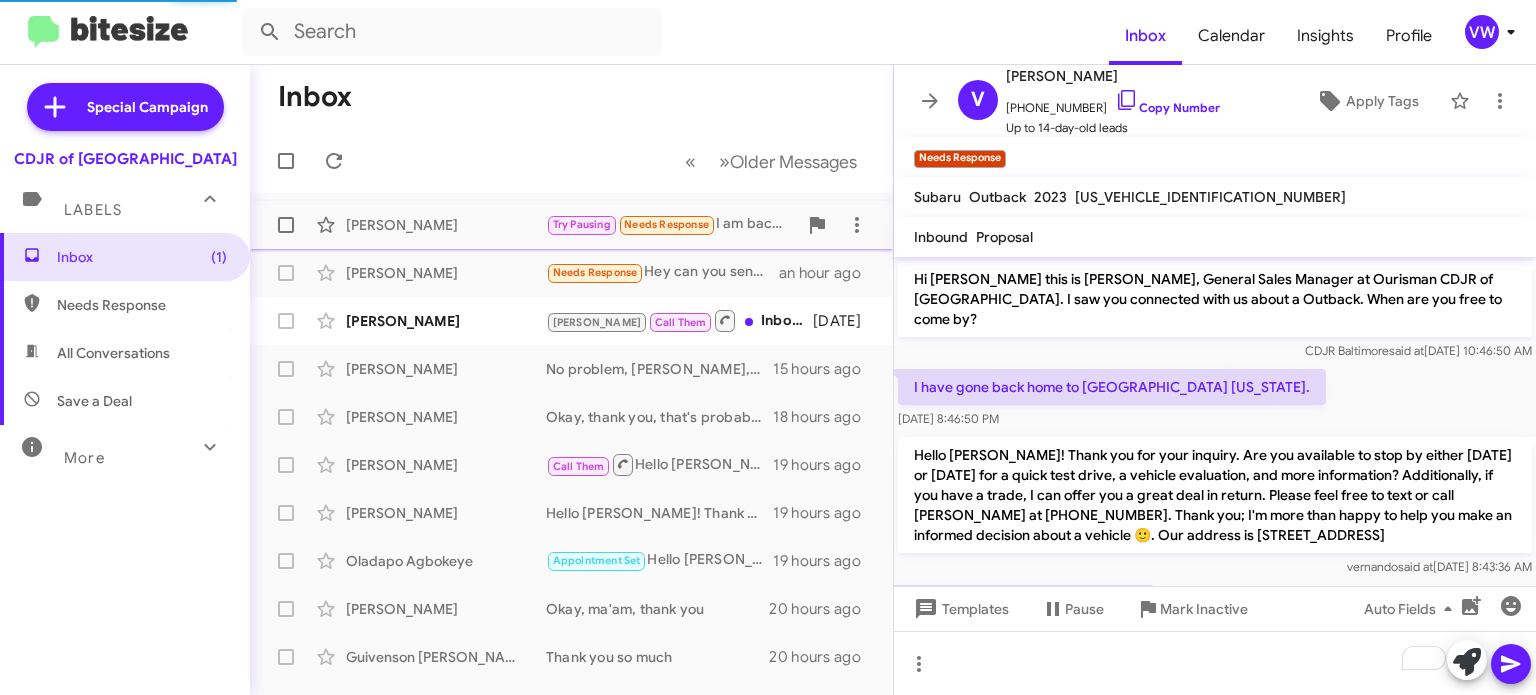 scroll, scrollTop: 175, scrollLeft: 0, axis: vertical 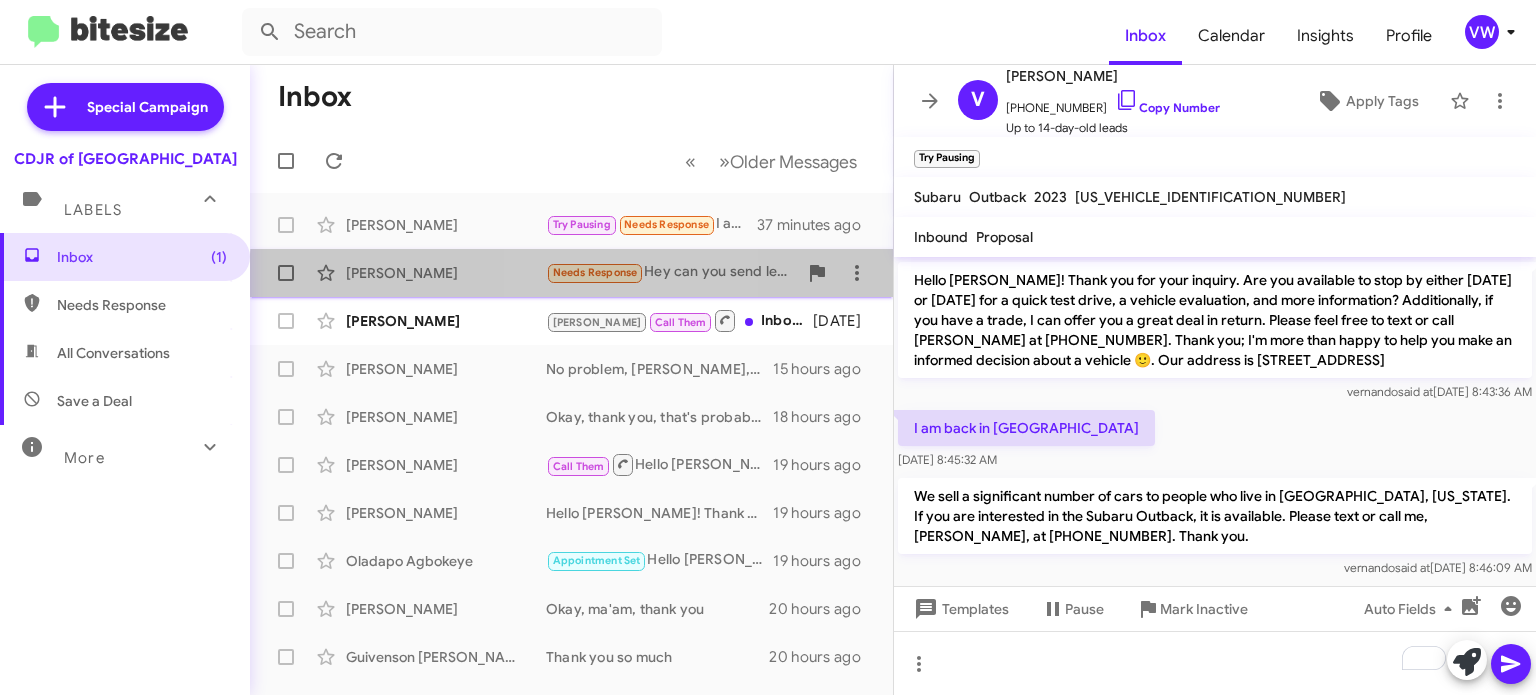 click on "Needs Response" 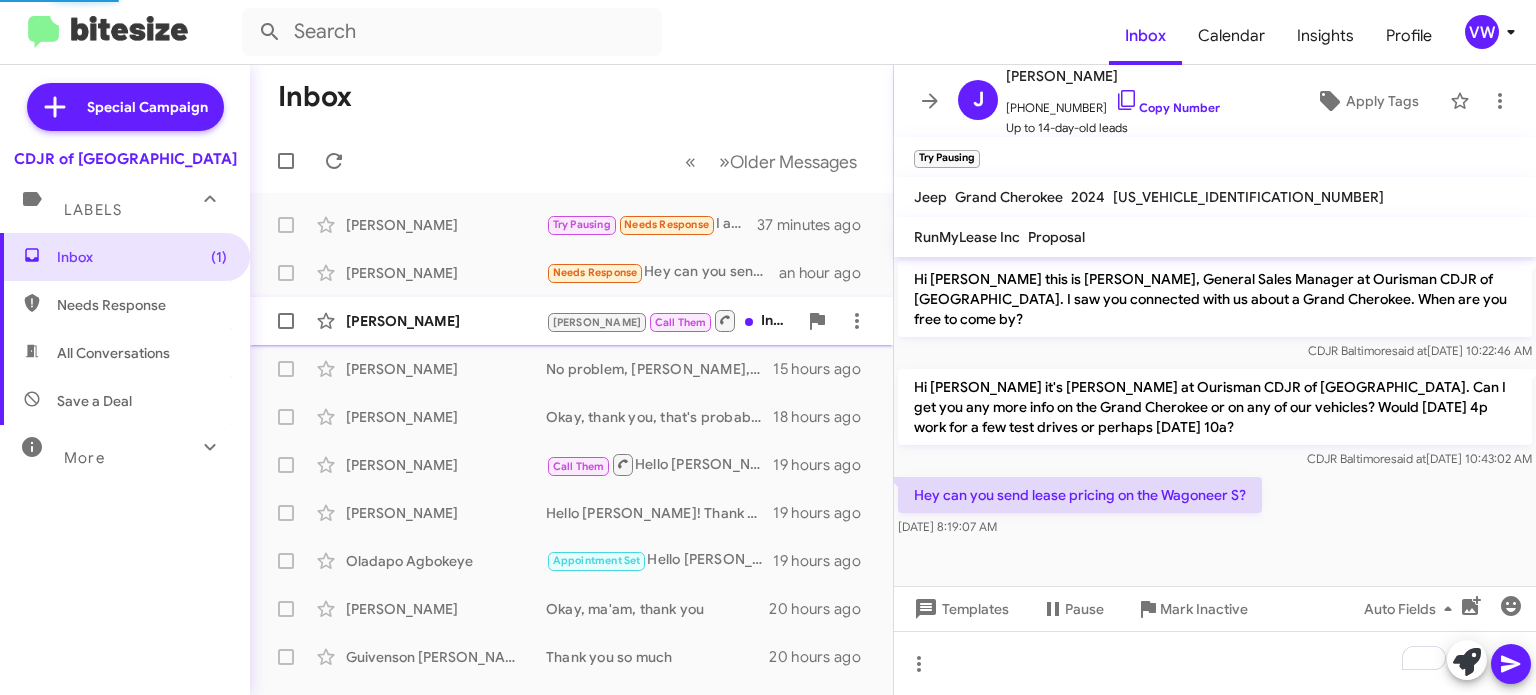 scroll, scrollTop: 0, scrollLeft: 0, axis: both 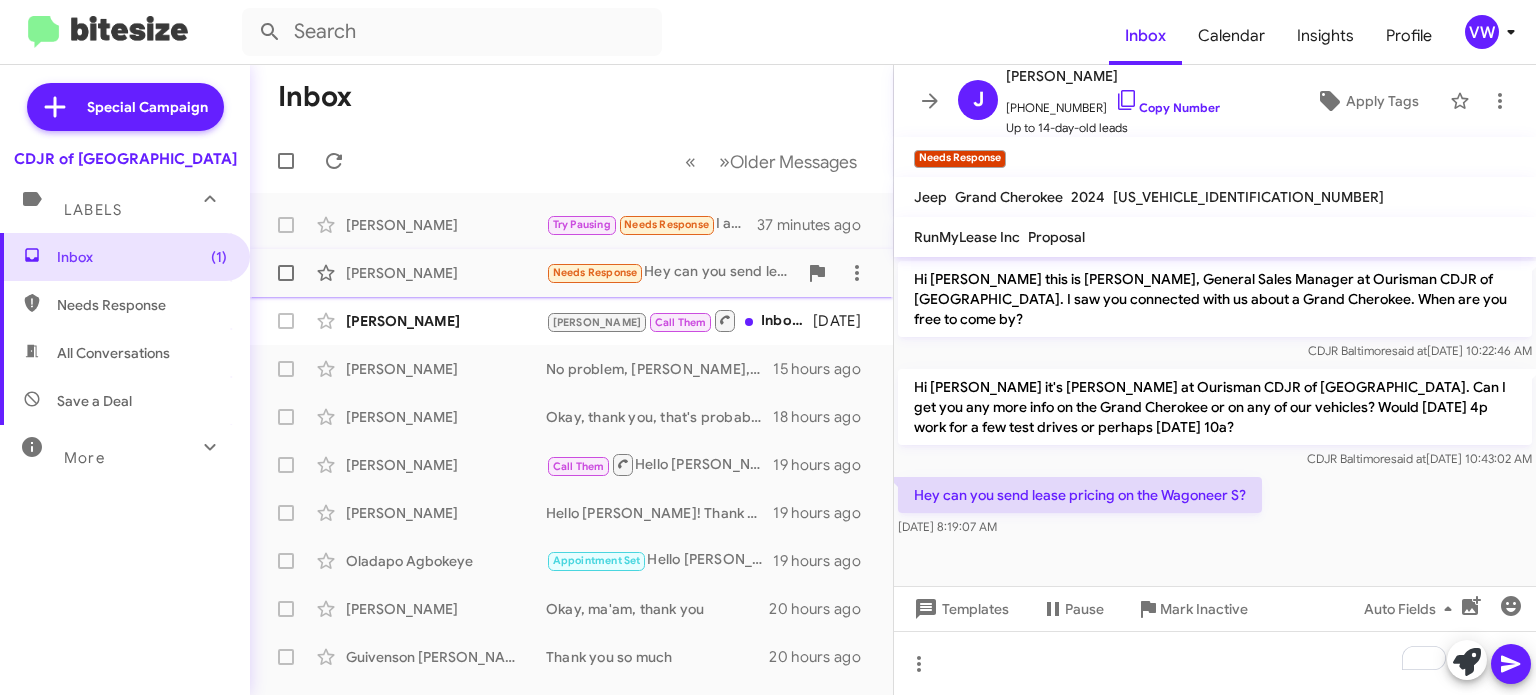 click on "Needs Response" 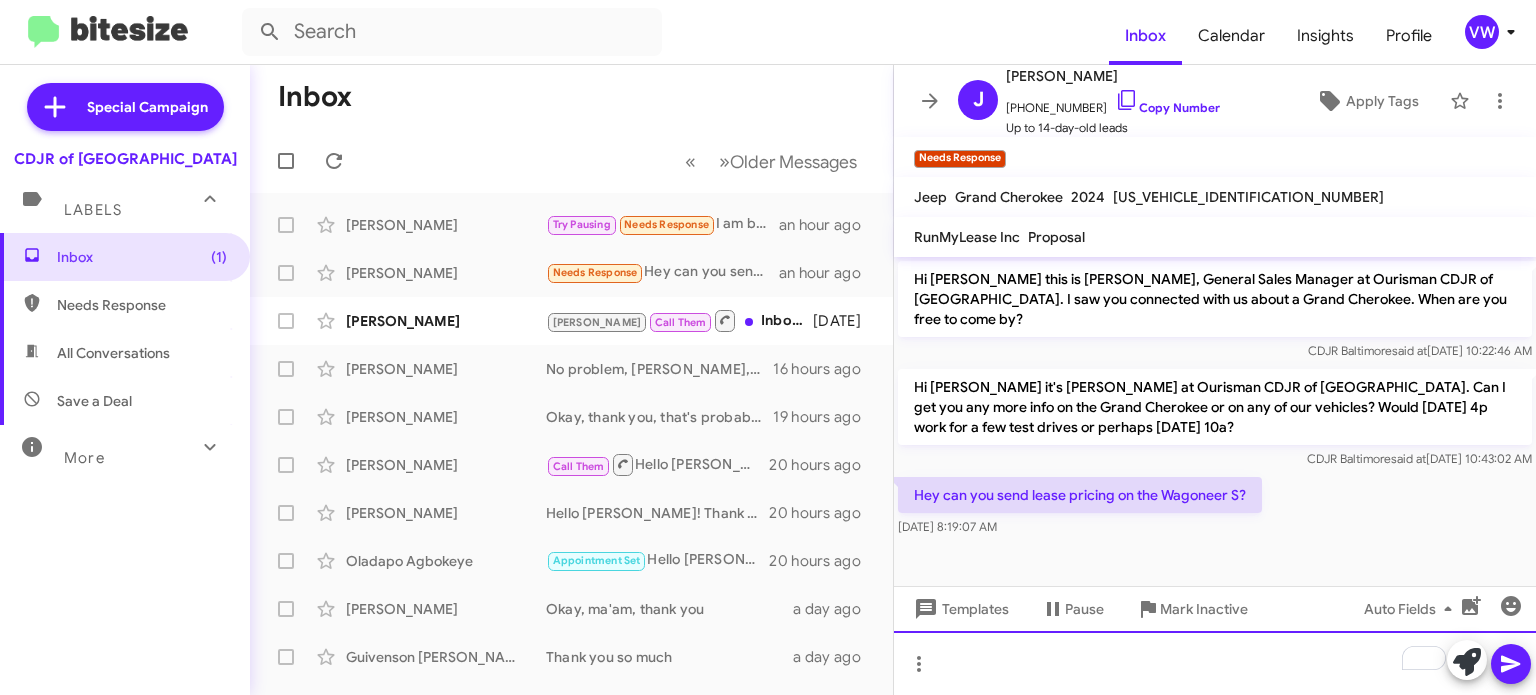 click 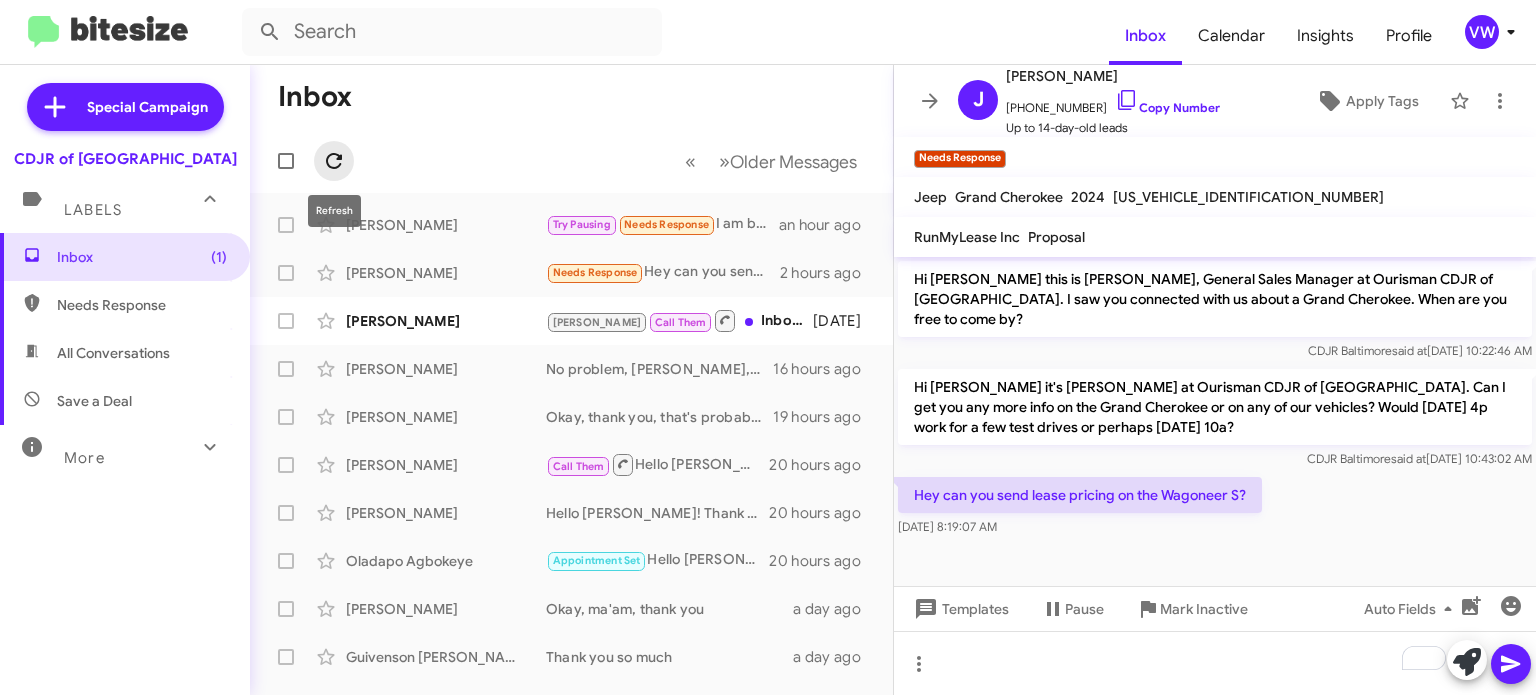 click 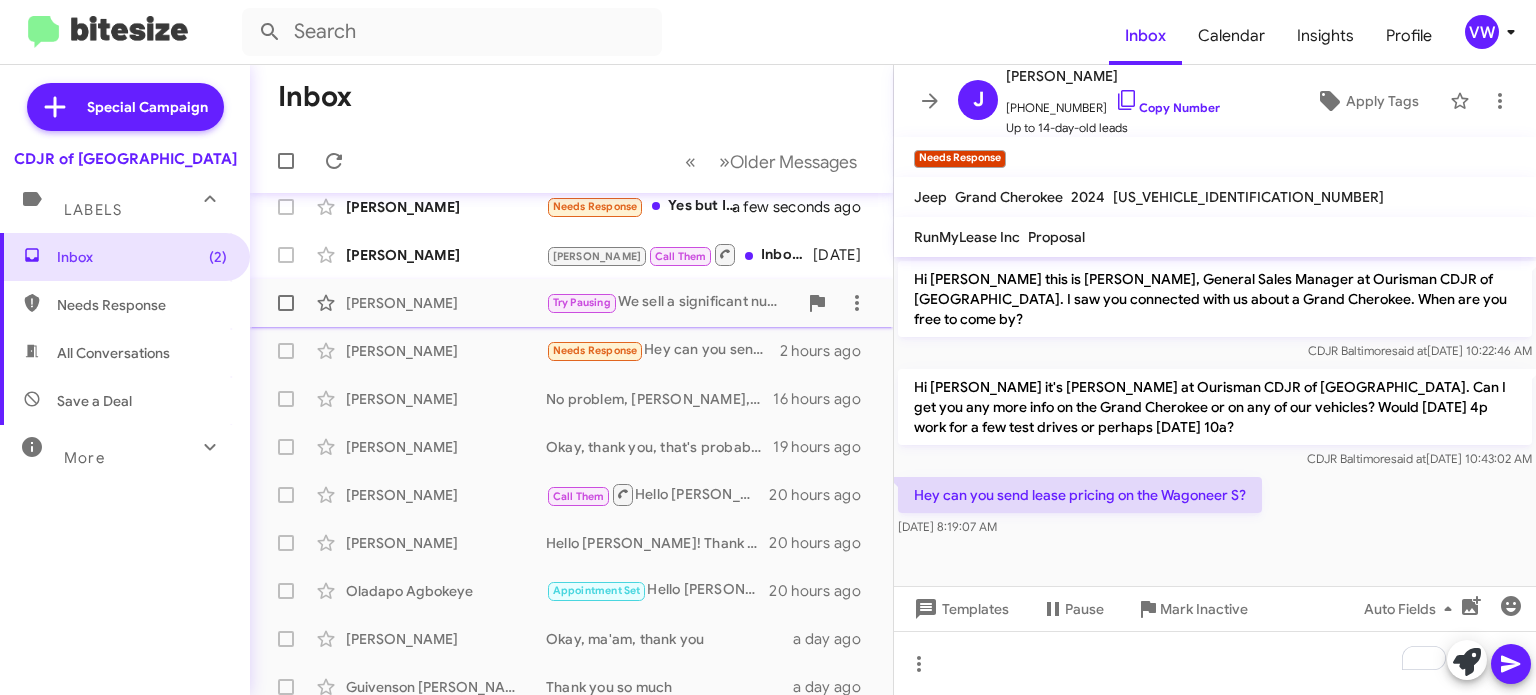 scroll, scrollTop: 0, scrollLeft: 0, axis: both 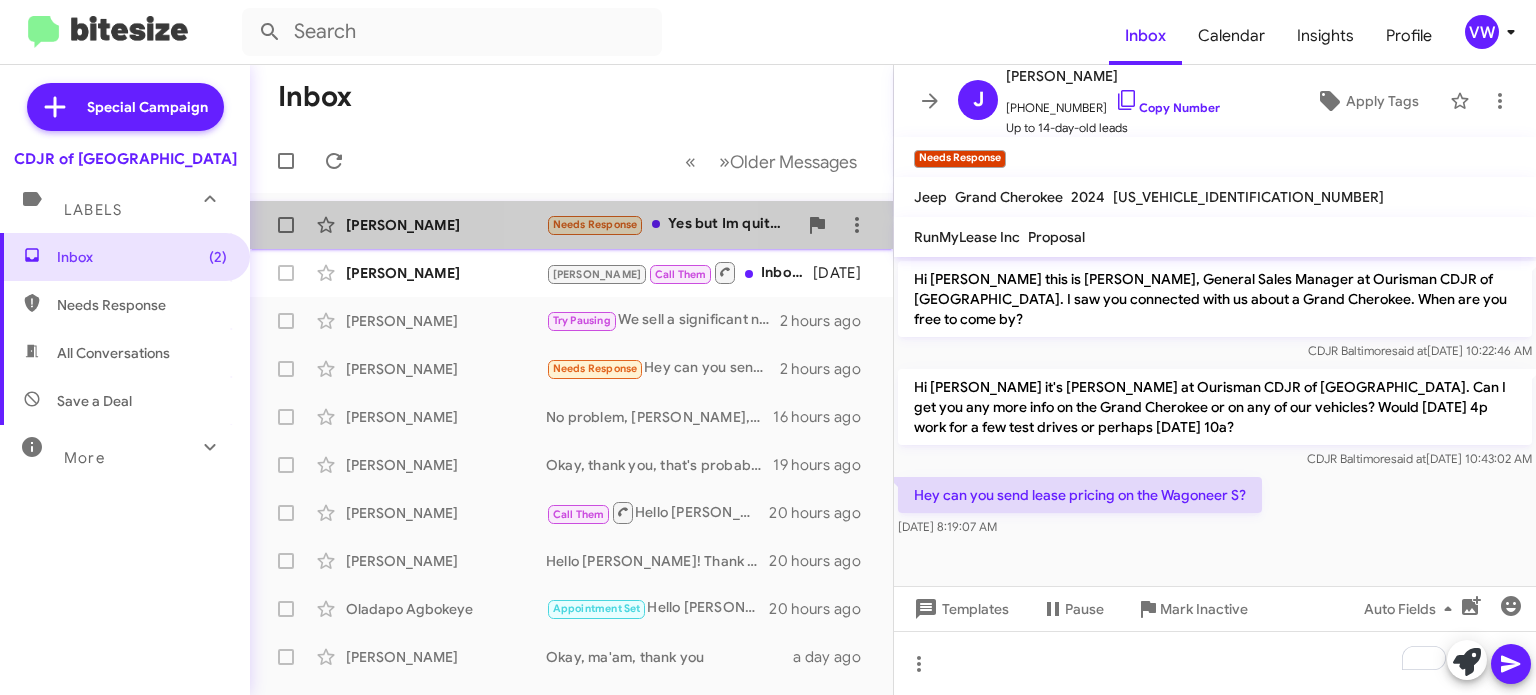 click on "Needs Response" 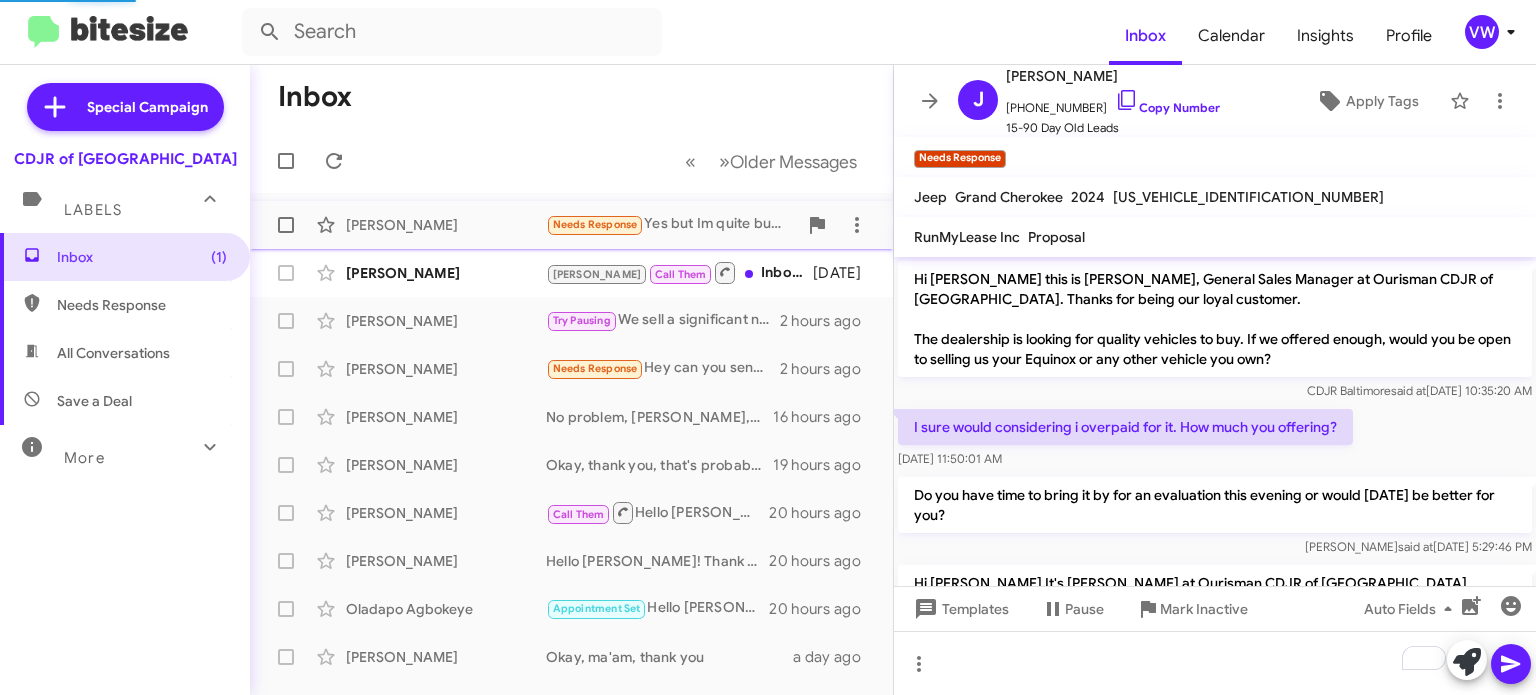 scroll, scrollTop: 248, scrollLeft: 0, axis: vertical 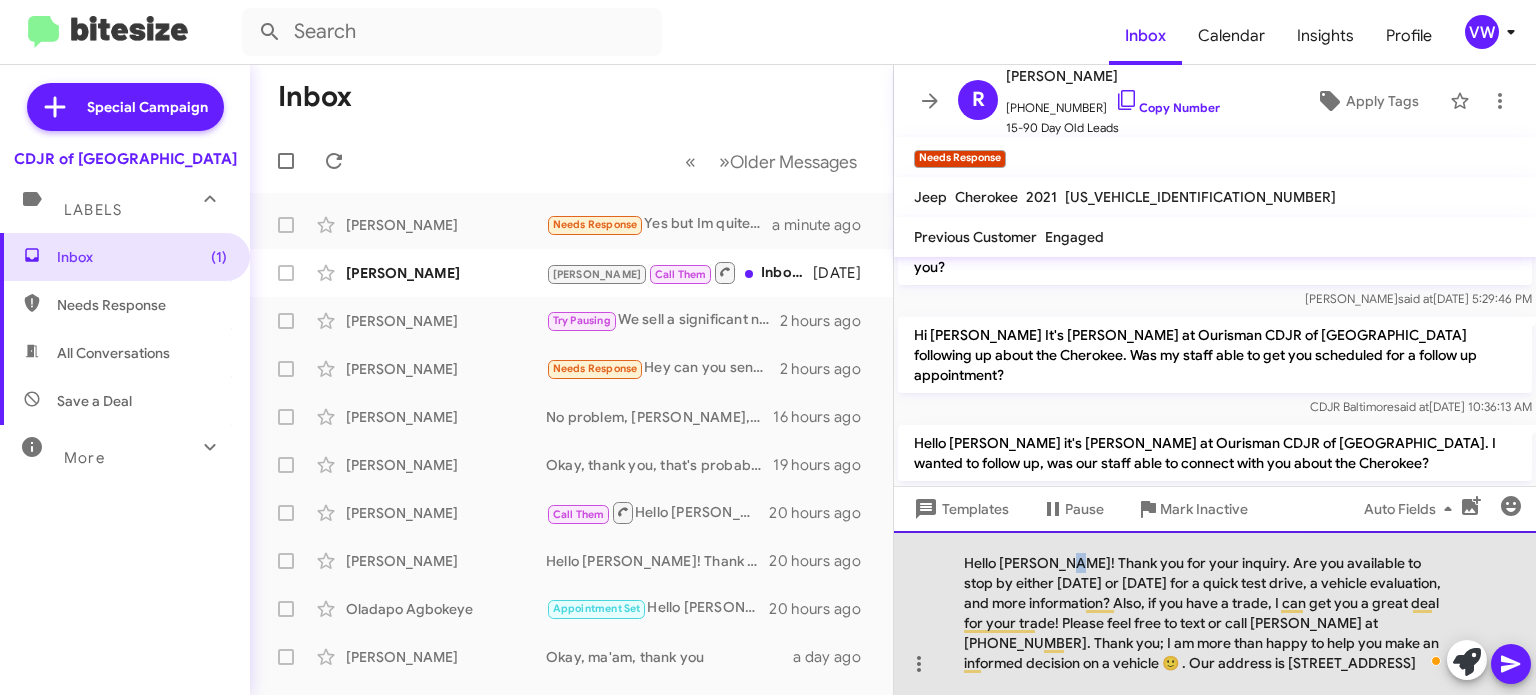 click on "Hello [PERSON_NAME]! Thank you for your inquiry. Are you available to stop by either [DATE] or [DATE] for a quick test drive, a vehicle evaluation, and more information? Also, if you have a trade, I can get you a great deal for your trade! Please feel free to text or call [PERSON_NAME] at [PHONE_NUMBER]. Thank you; I am more than happy to help you make an informed decision on a vehicle 🙂 . Our address is [STREET_ADDRESS]" 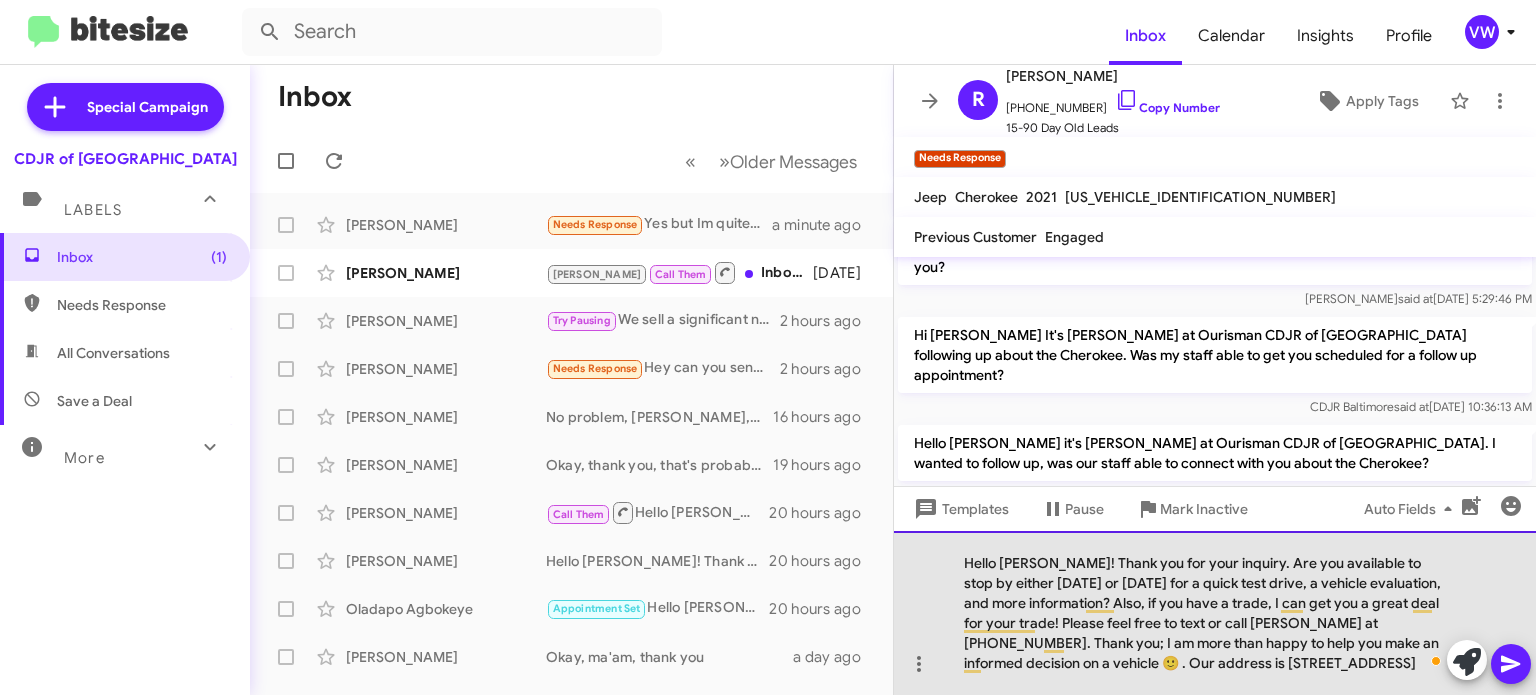 click on "Hello [PERSON_NAME]! Thank you for your inquiry. Are you available to stop by either [DATE] or [DATE] for a quick test drive, a vehicle evaluation, and more information? Also, if you have a trade, I can get you a great deal for your trade! Please feel free to text or call [PERSON_NAME] at [PHONE_NUMBER]. Thank you; I am more than happy to help you make an informed decision on a vehicle 🙂 . Our address is [STREET_ADDRESS]" 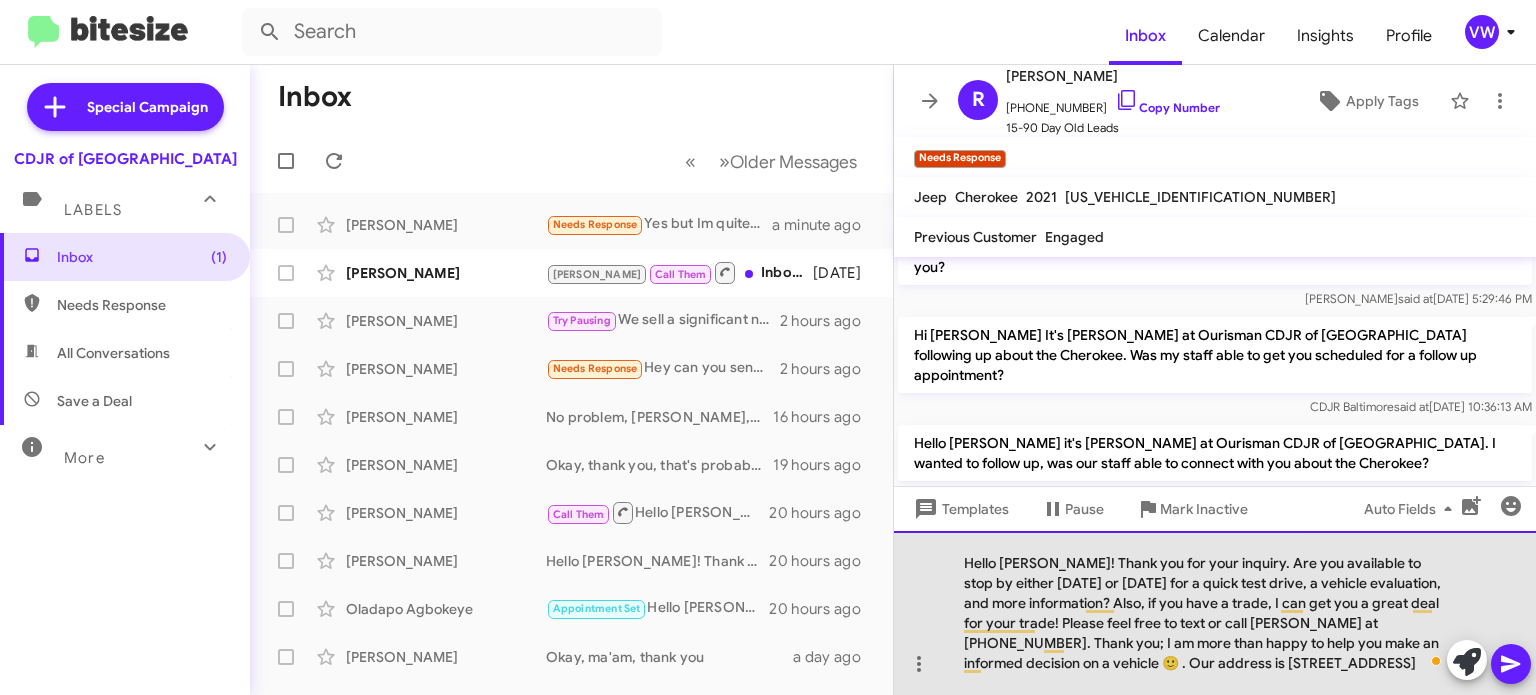 click on "Hello [PERSON_NAME]! Thank you for your inquiry. Are you available to stop by either [DATE] or [DATE] for a quick test drive, a vehicle evaluation, and more information? Also, if you have a trade, I can get you a great deal for your trade! Please feel free to text or call [PERSON_NAME] at [PHONE_NUMBER]. Thank you; I am more than happy to help you make an informed decision on a vehicle 🙂 . Our address is [STREET_ADDRESS]" 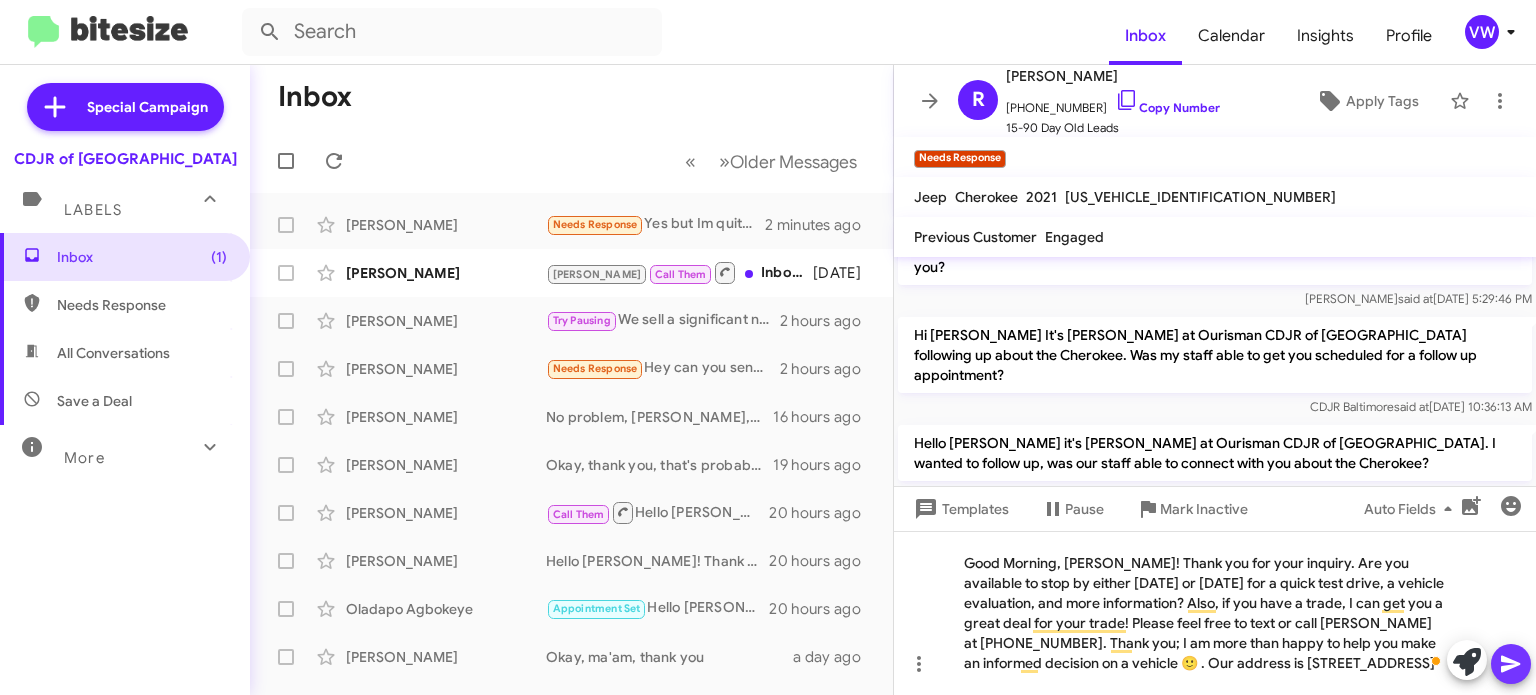 click 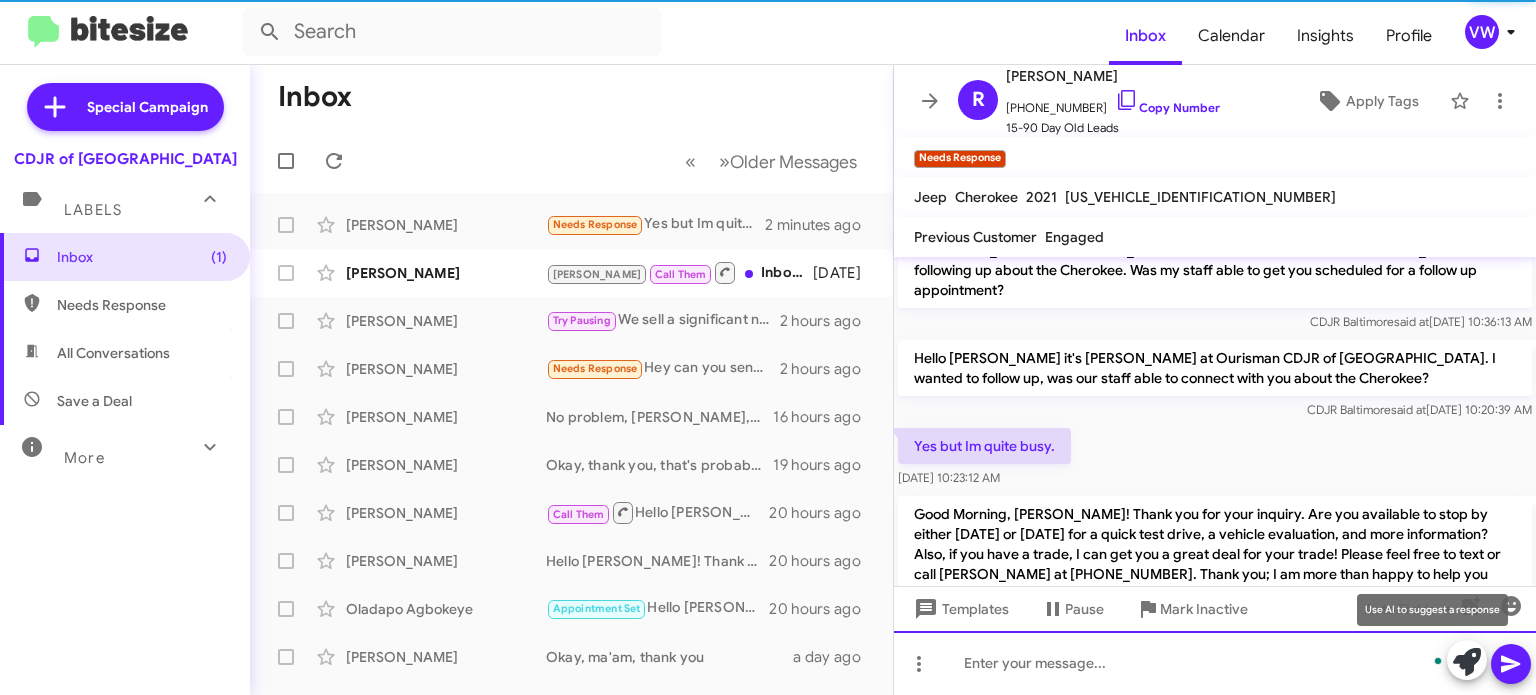 scroll, scrollTop: 401, scrollLeft: 0, axis: vertical 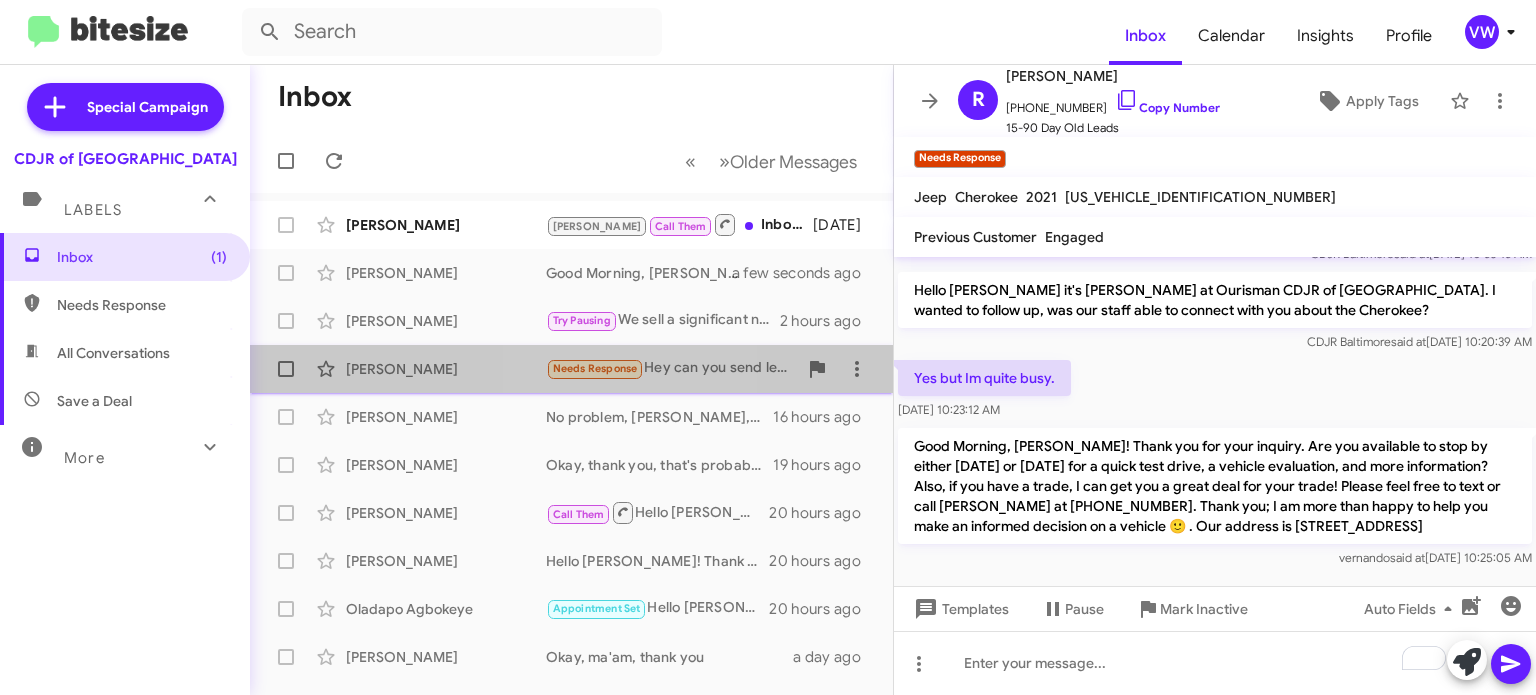 click on "Needs Response" 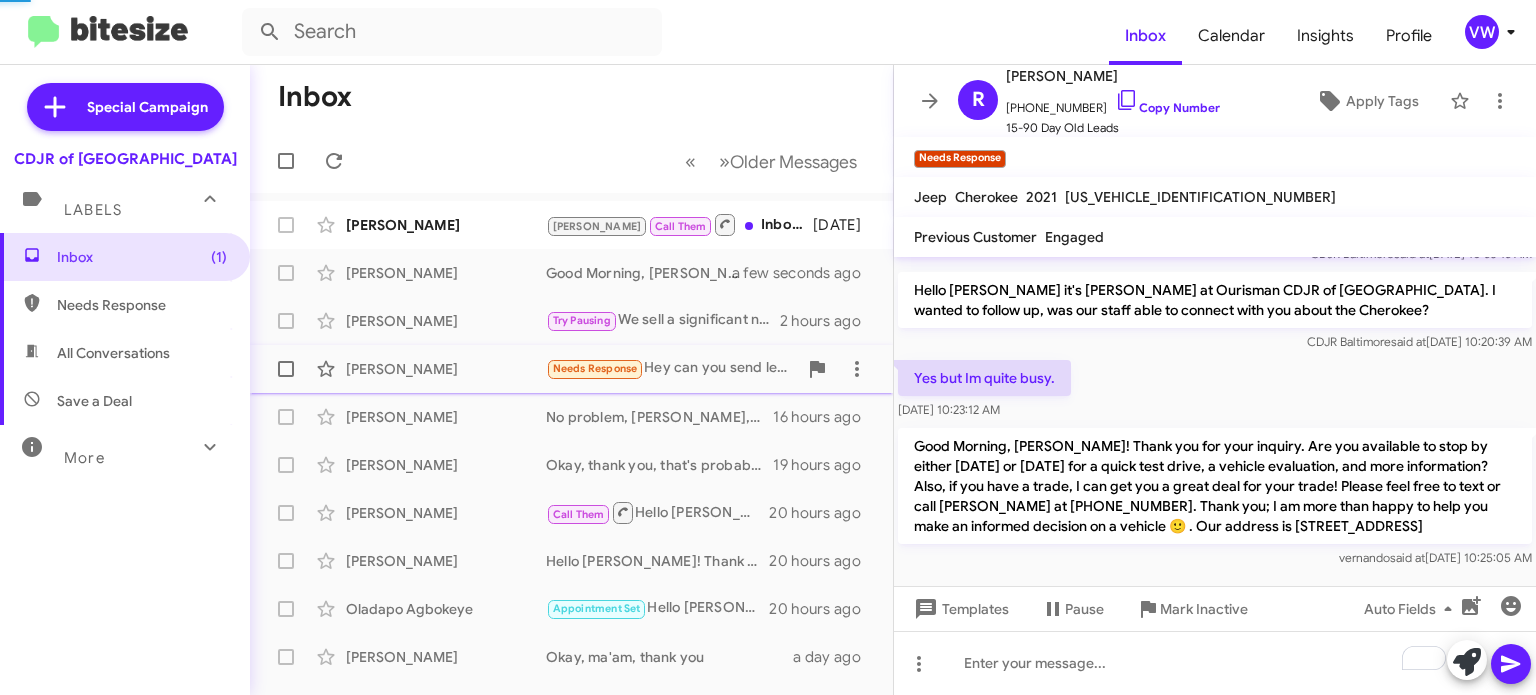 scroll, scrollTop: 0, scrollLeft: 0, axis: both 